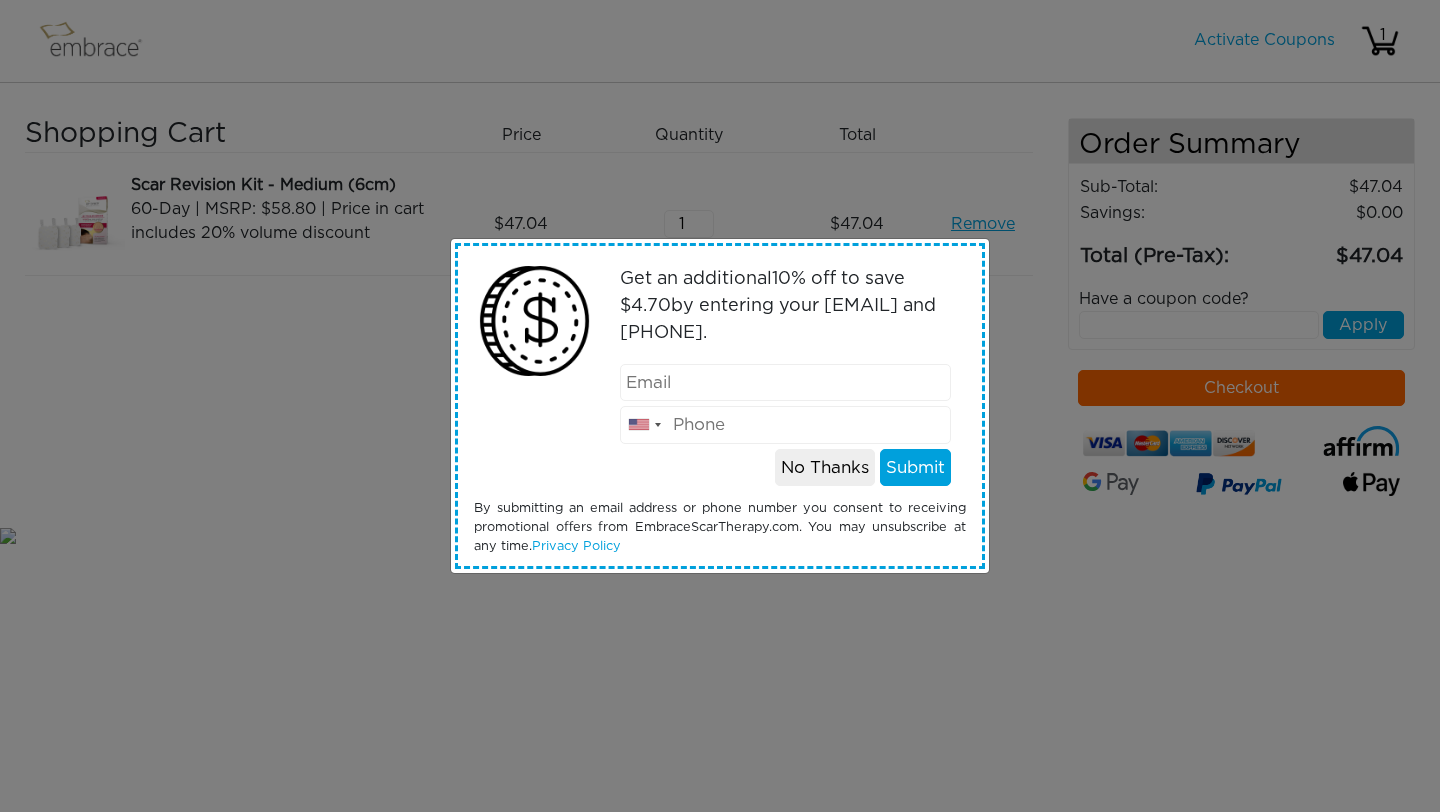scroll, scrollTop: 0, scrollLeft: 0, axis: both 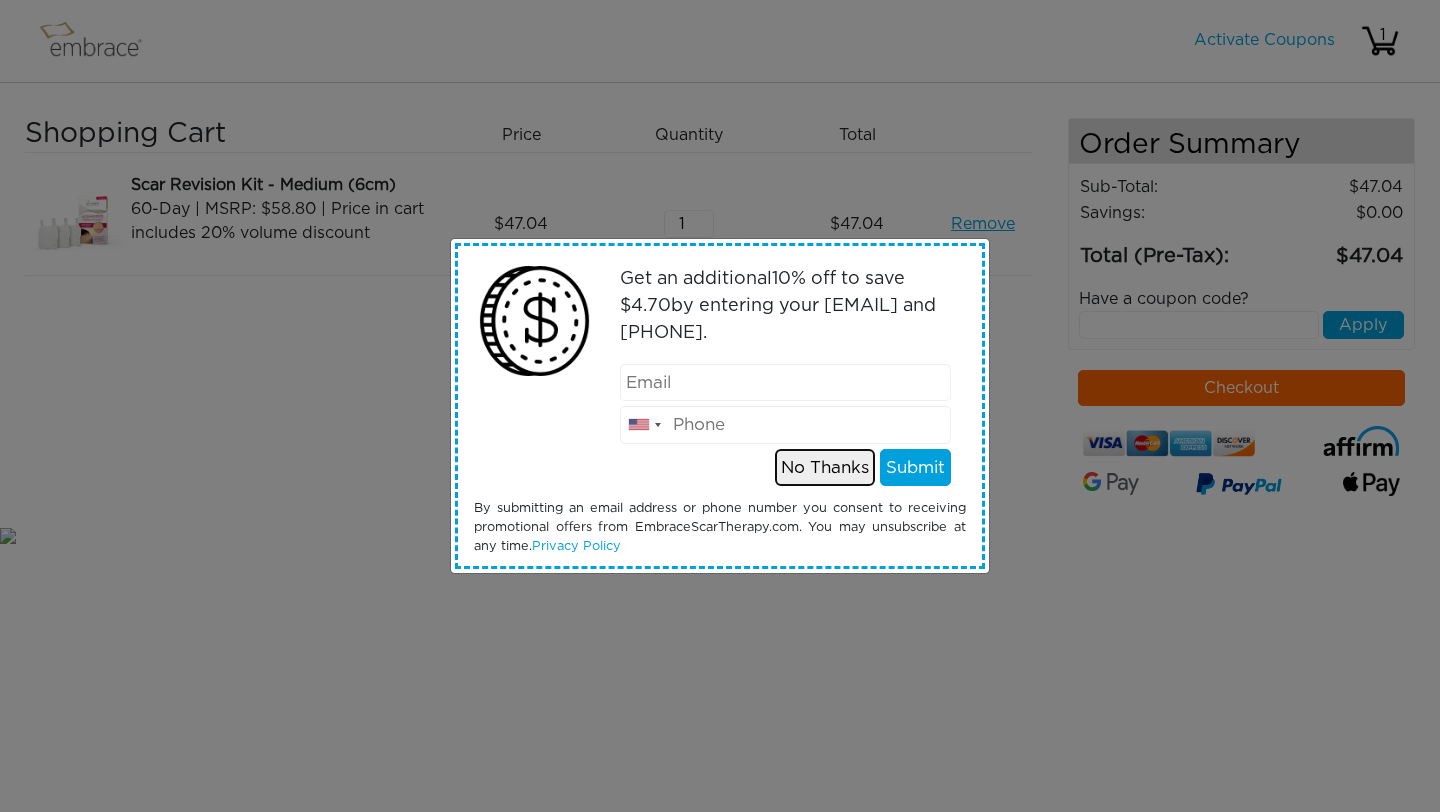 click on "No Thanks" at bounding box center [825, 468] 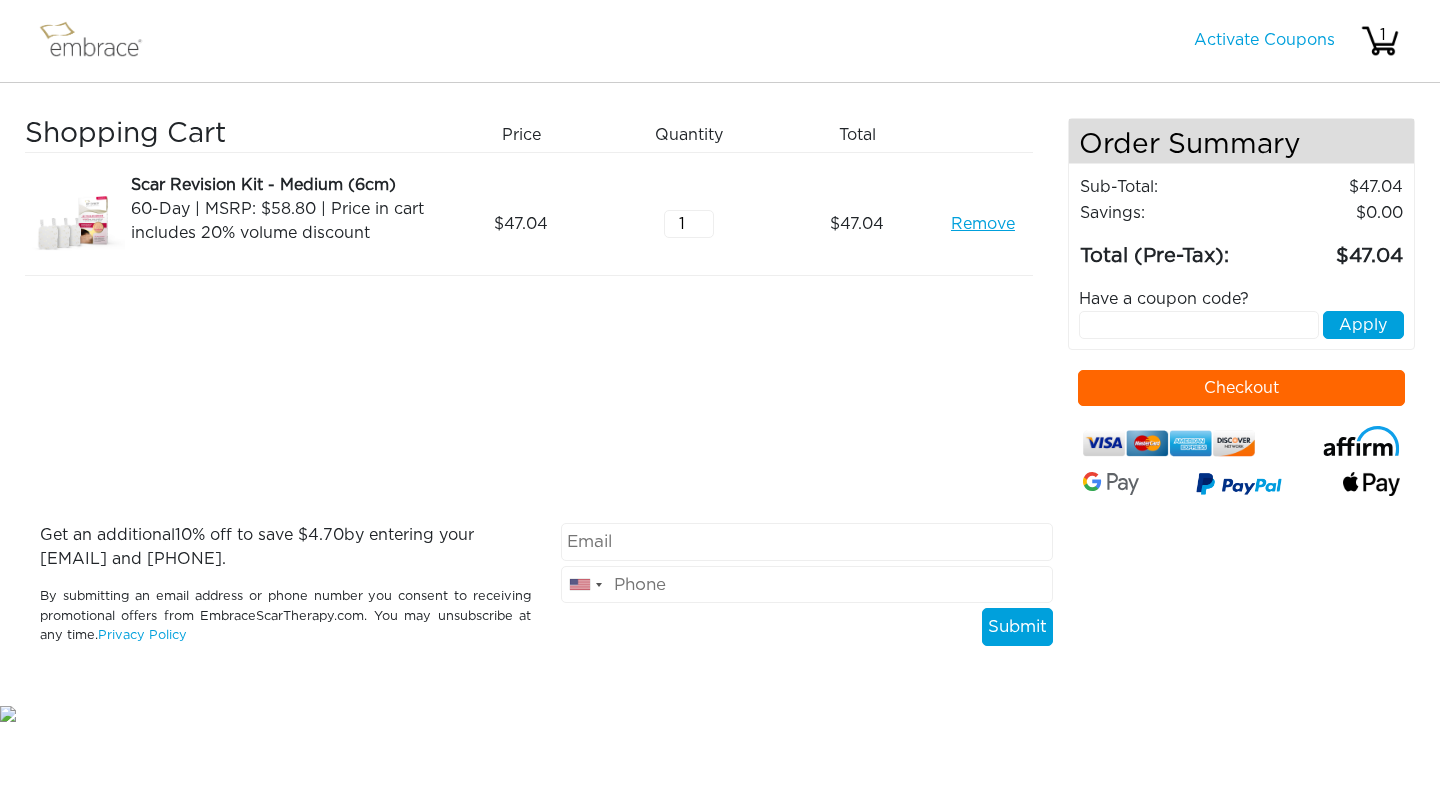 click at bounding box center [1199, 325] 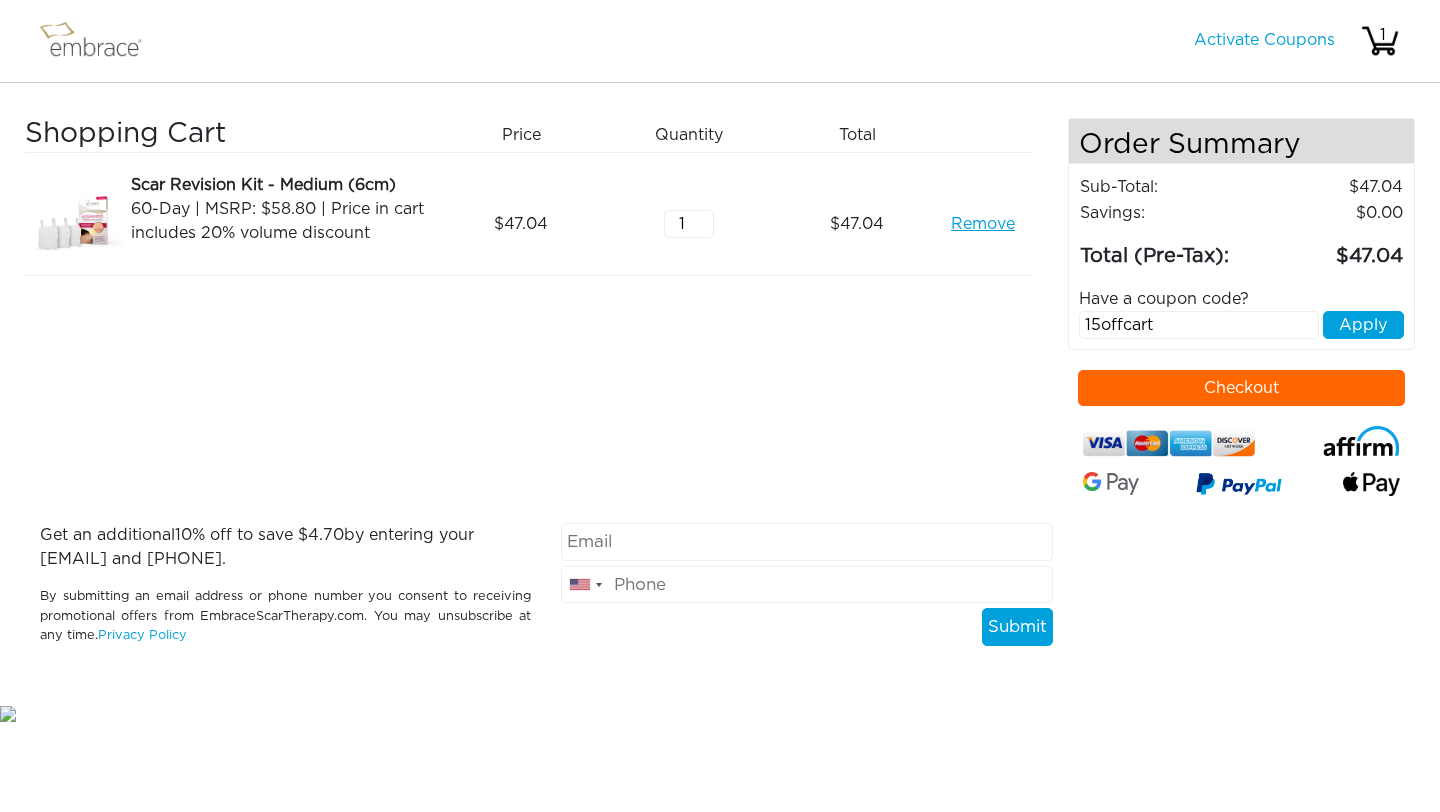 type on "15offcart" 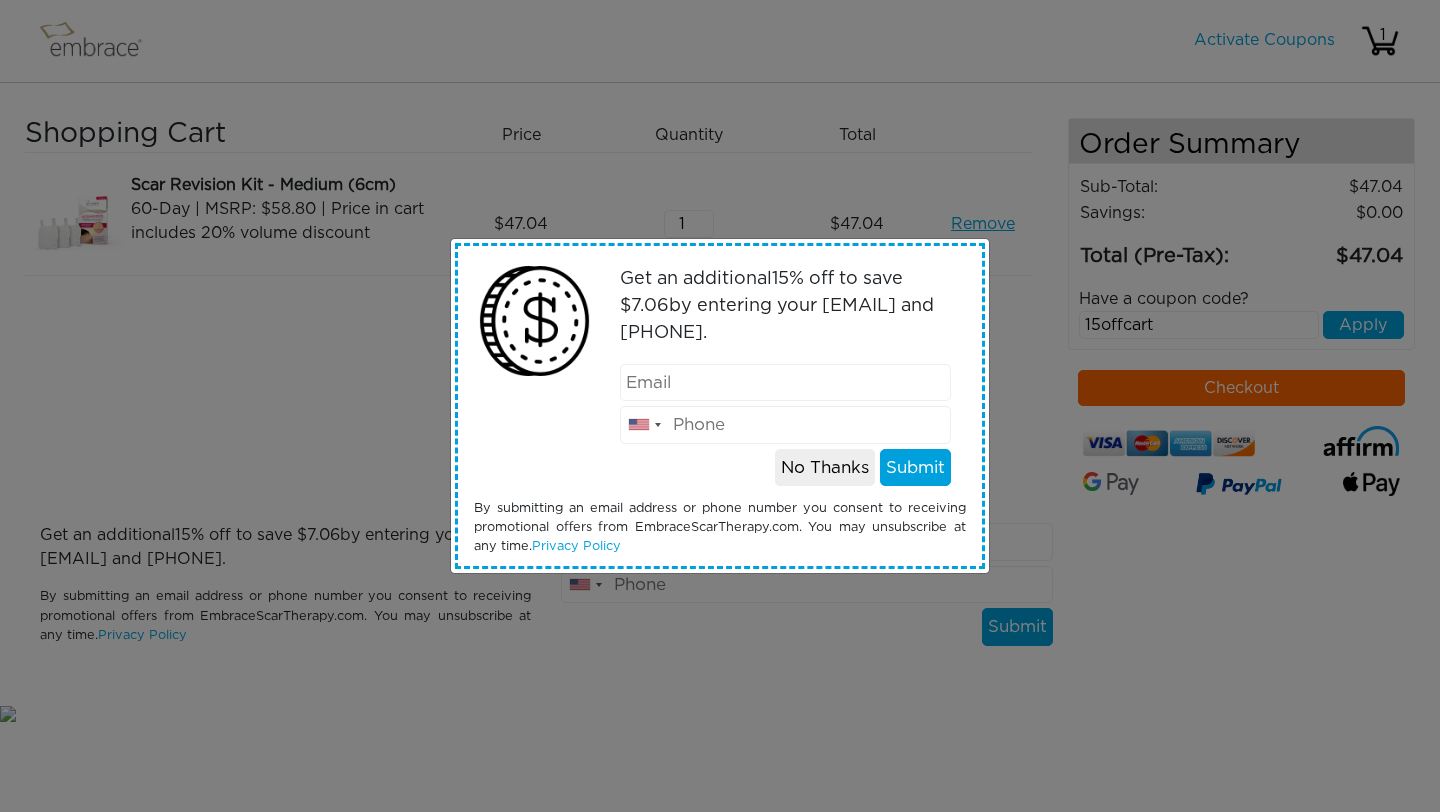 click at bounding box center [786, 383] 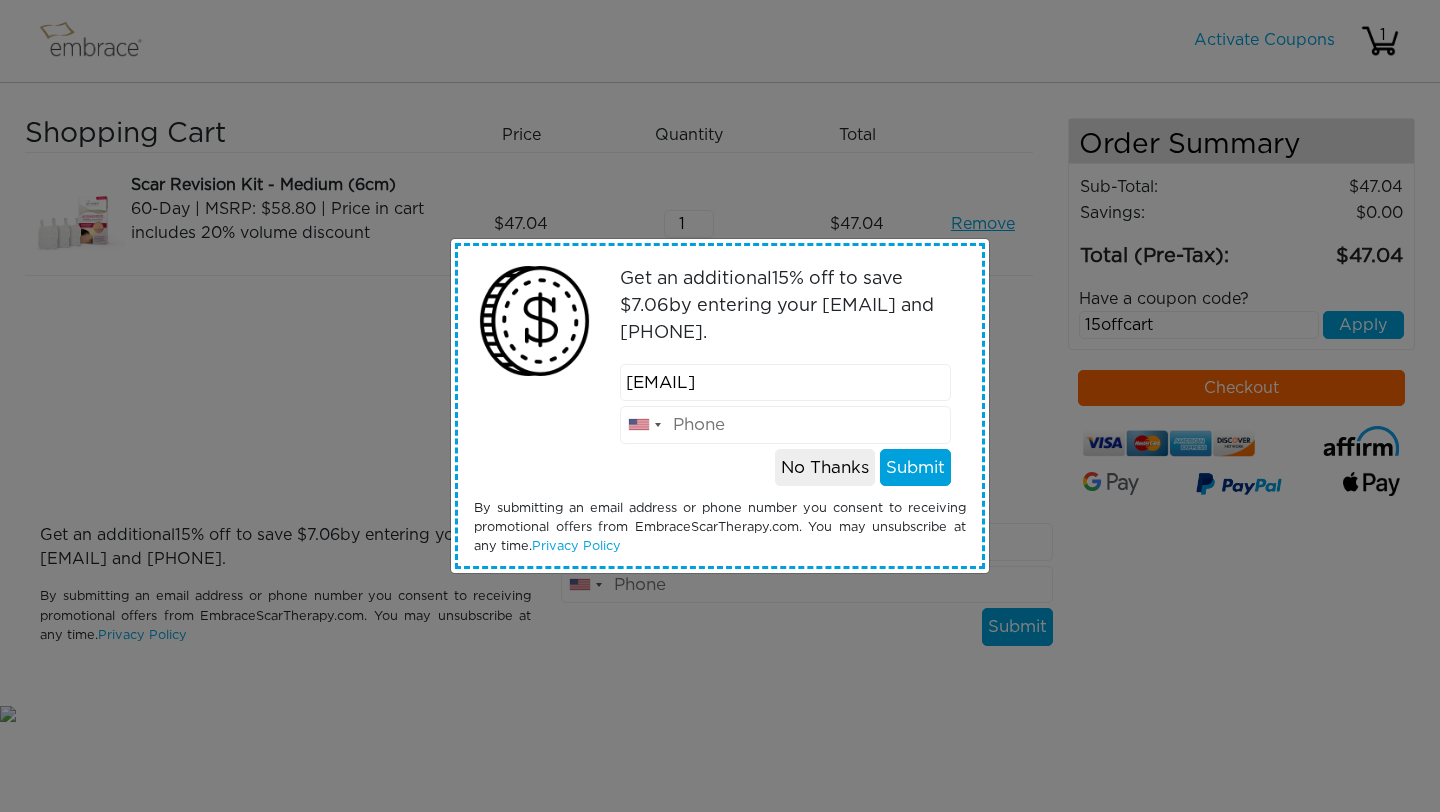 click at bounding box center (786, 425) 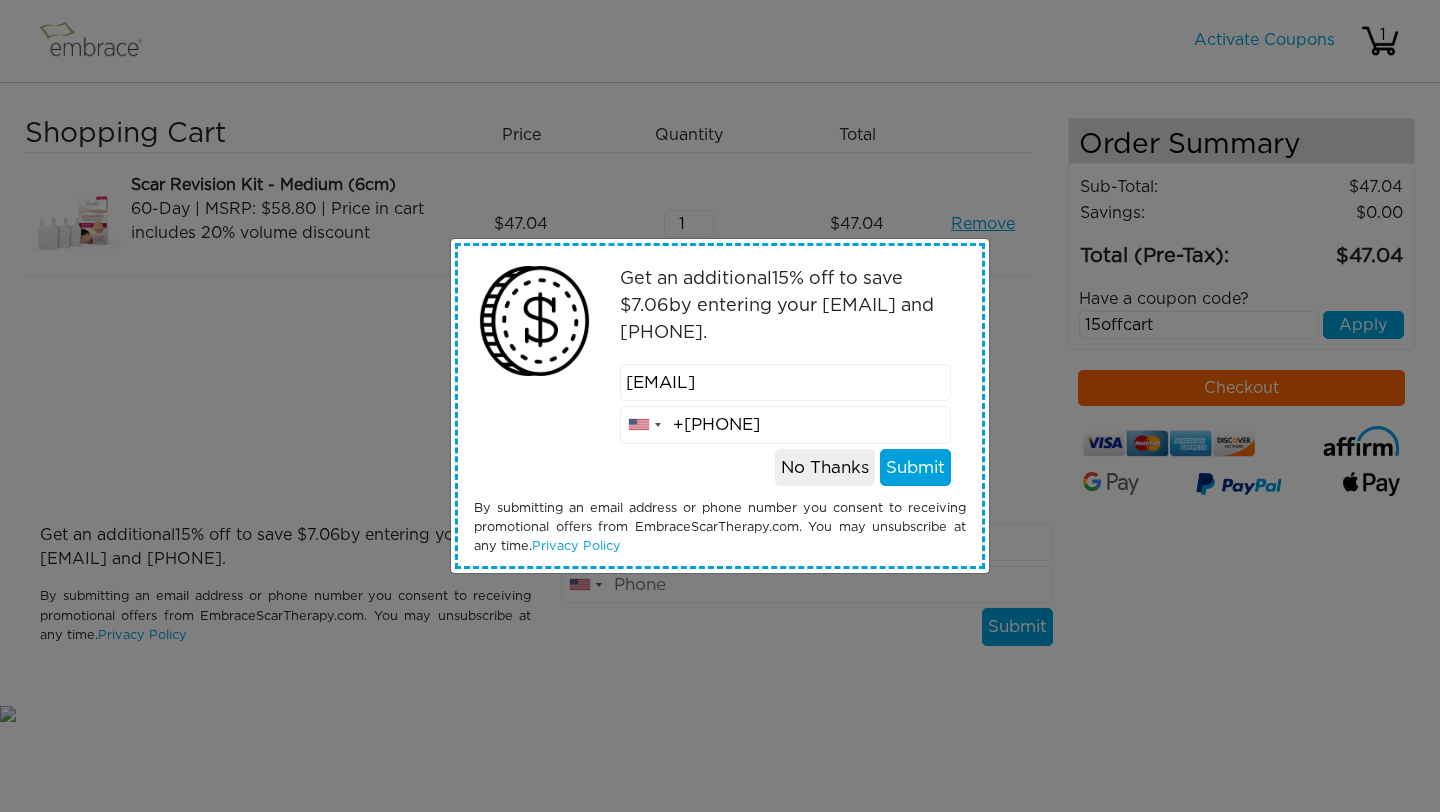 type on "+[PHONE]" 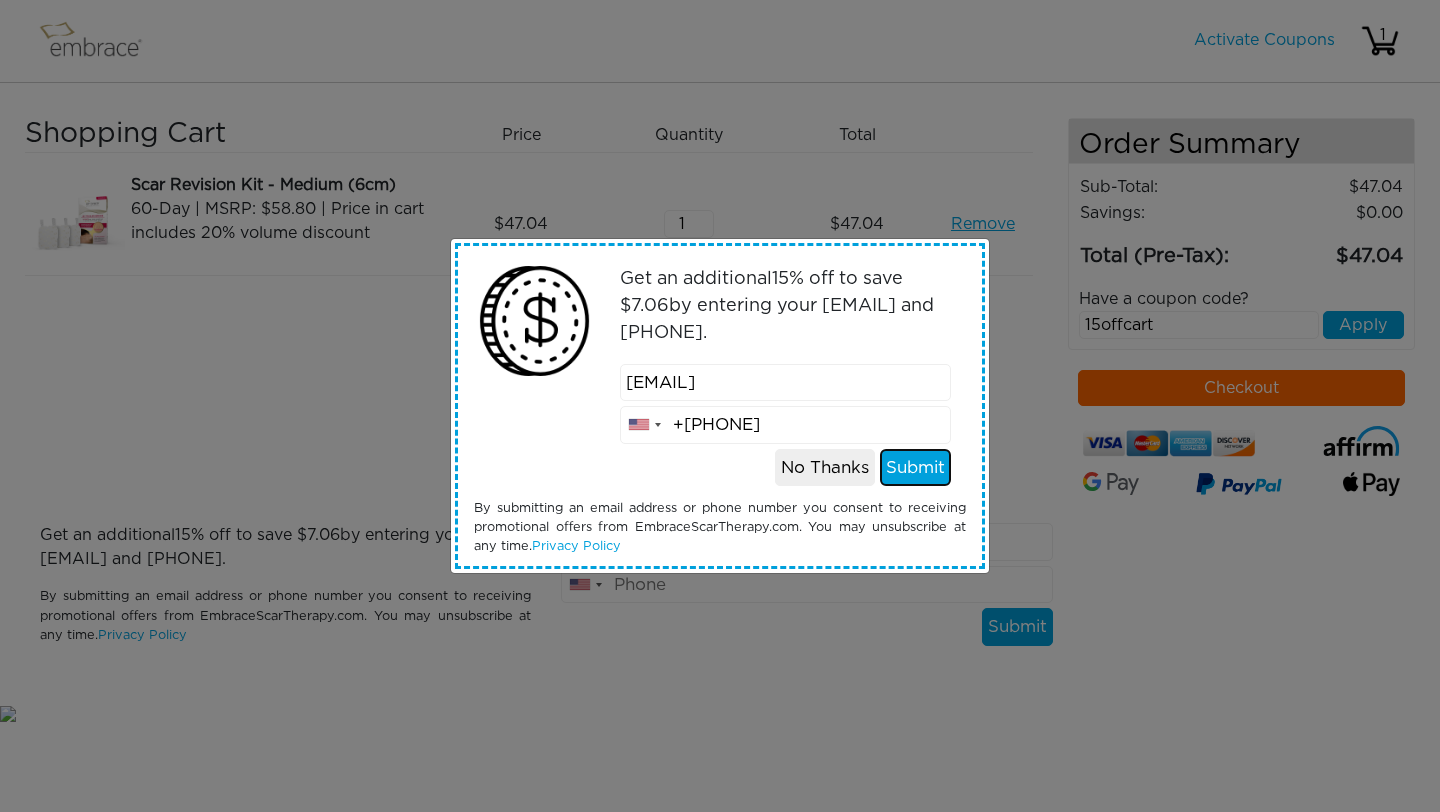 click on "Submit" at bounding box center [915, 468] 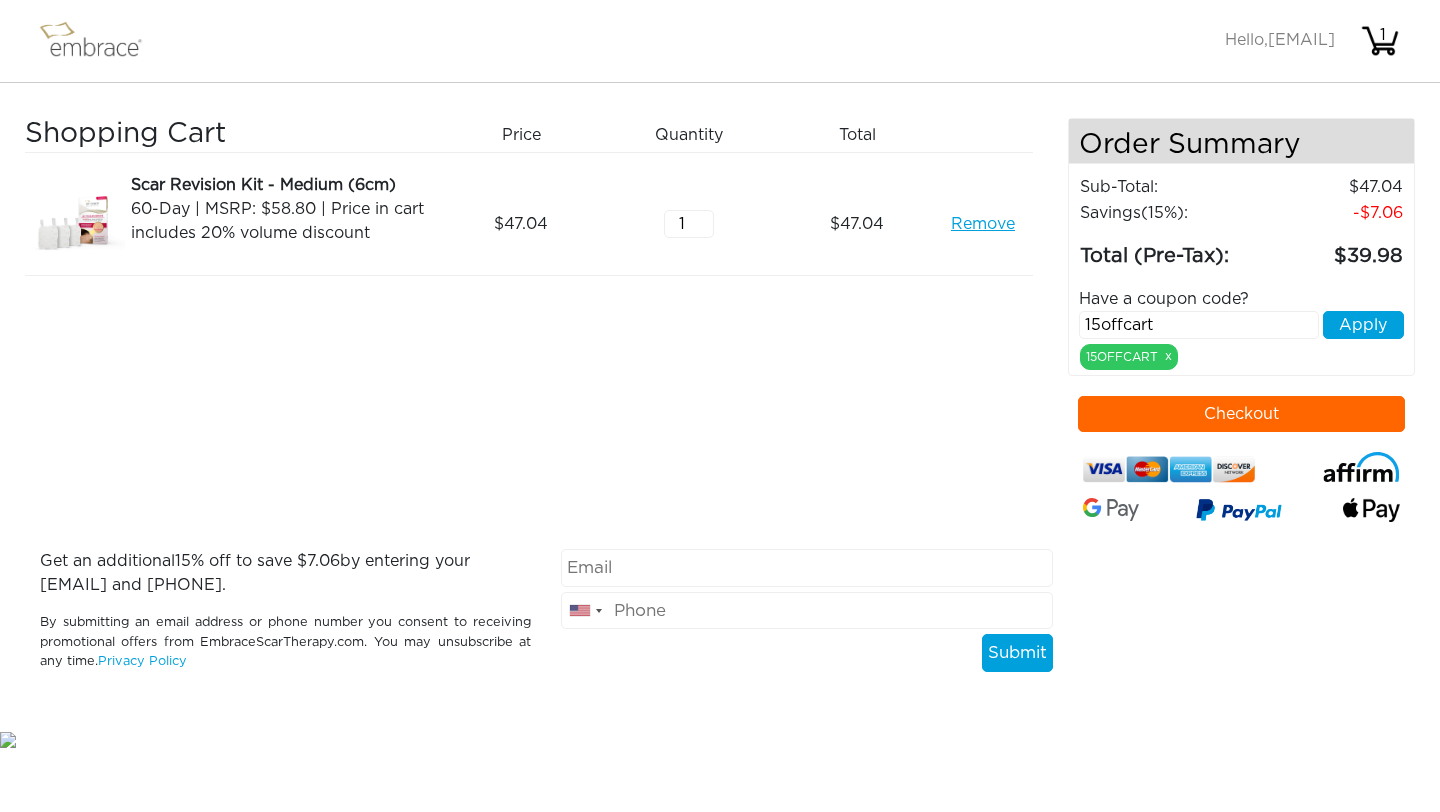 click at bounding box center (1242, 481) 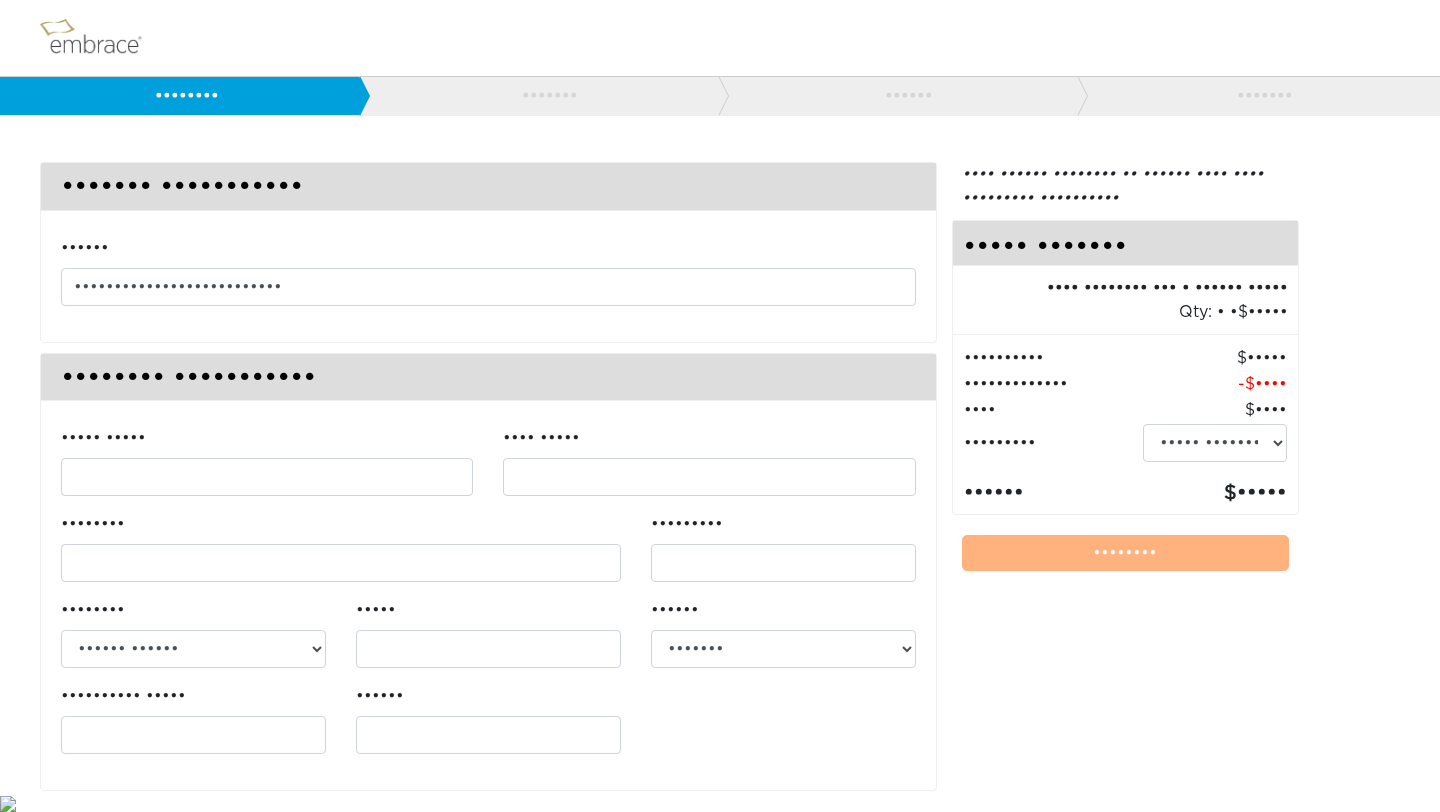 scroll, scrollTop: 0, scrollLeft: 0, axis: both 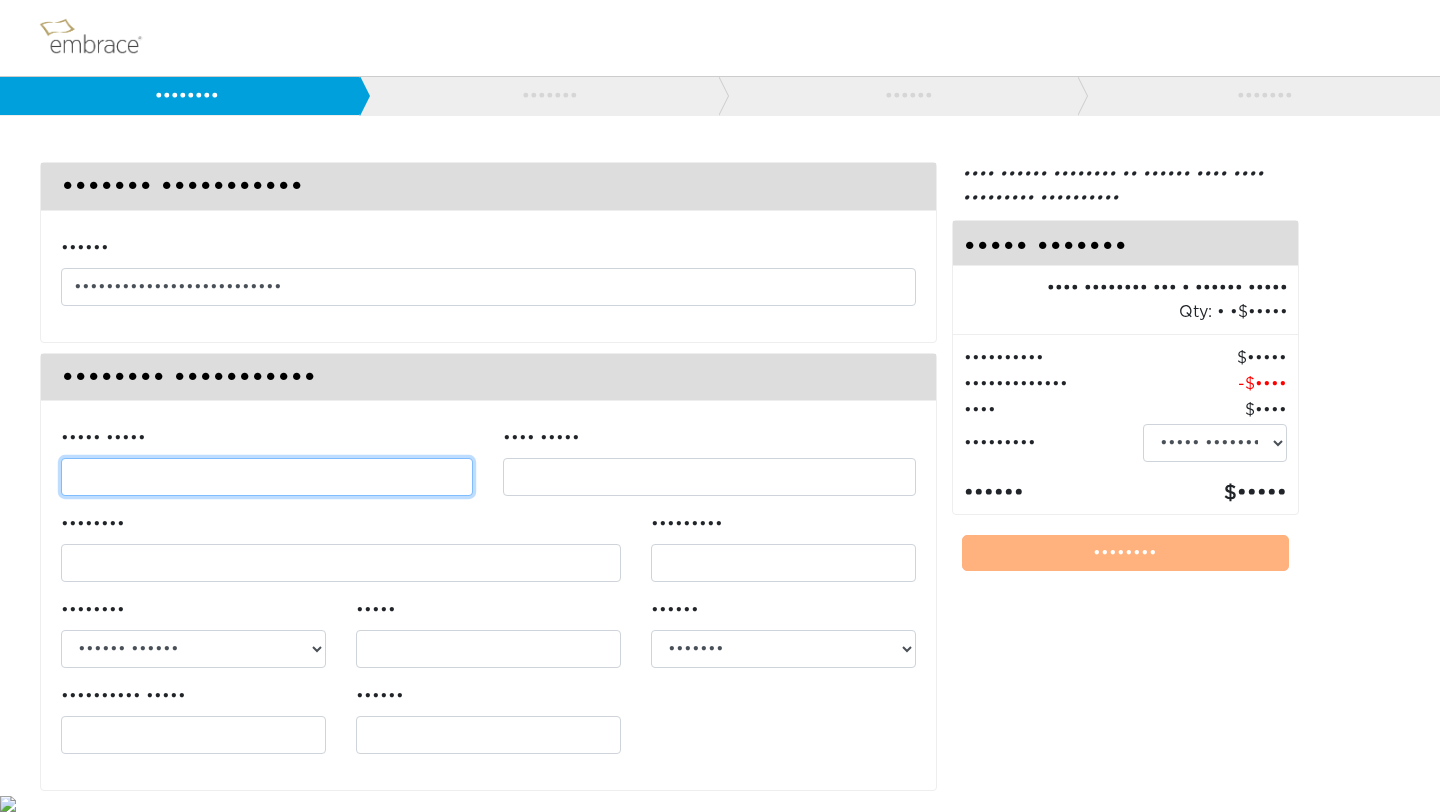 click on "••••• •••••" at bounding box center (267, 477) 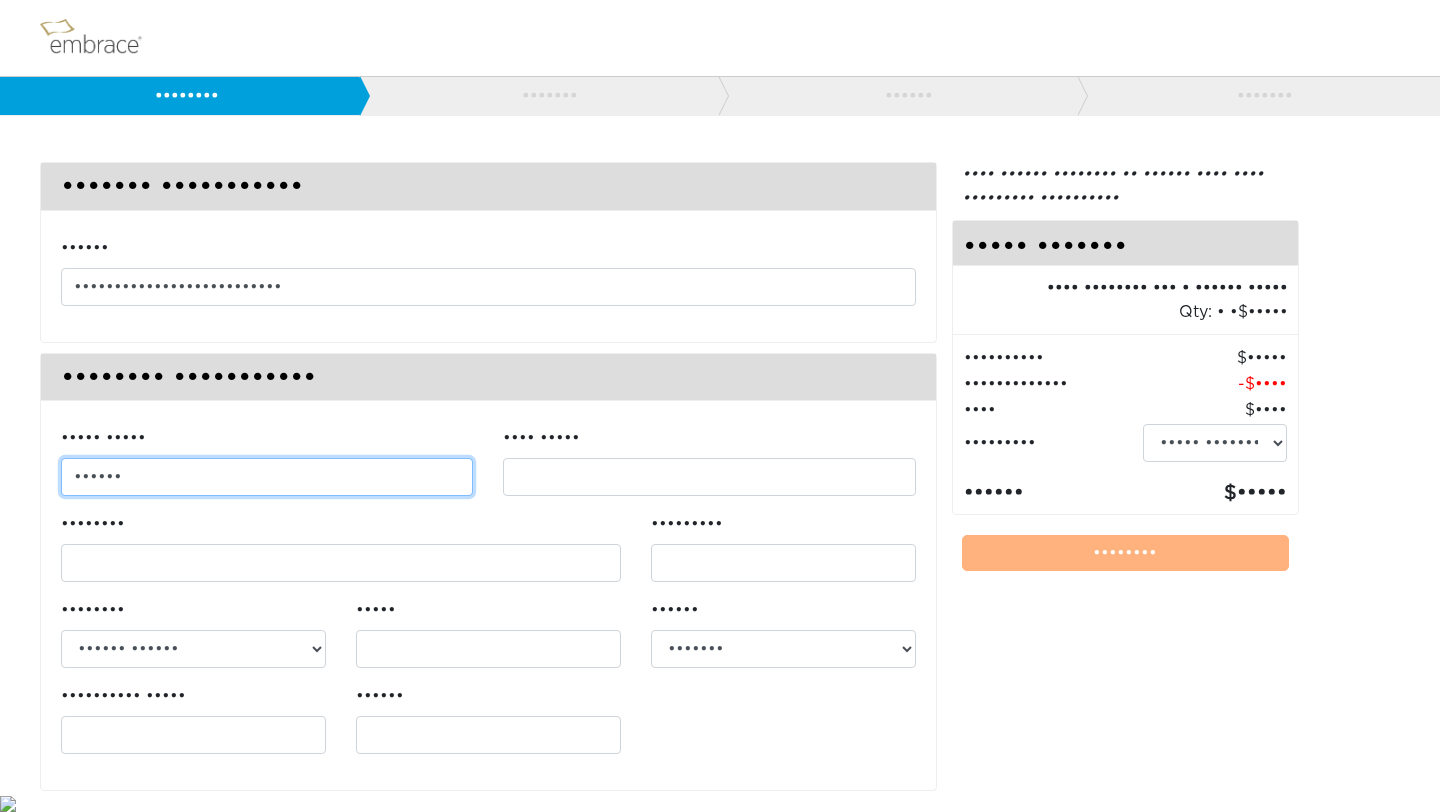 type on "••••••" 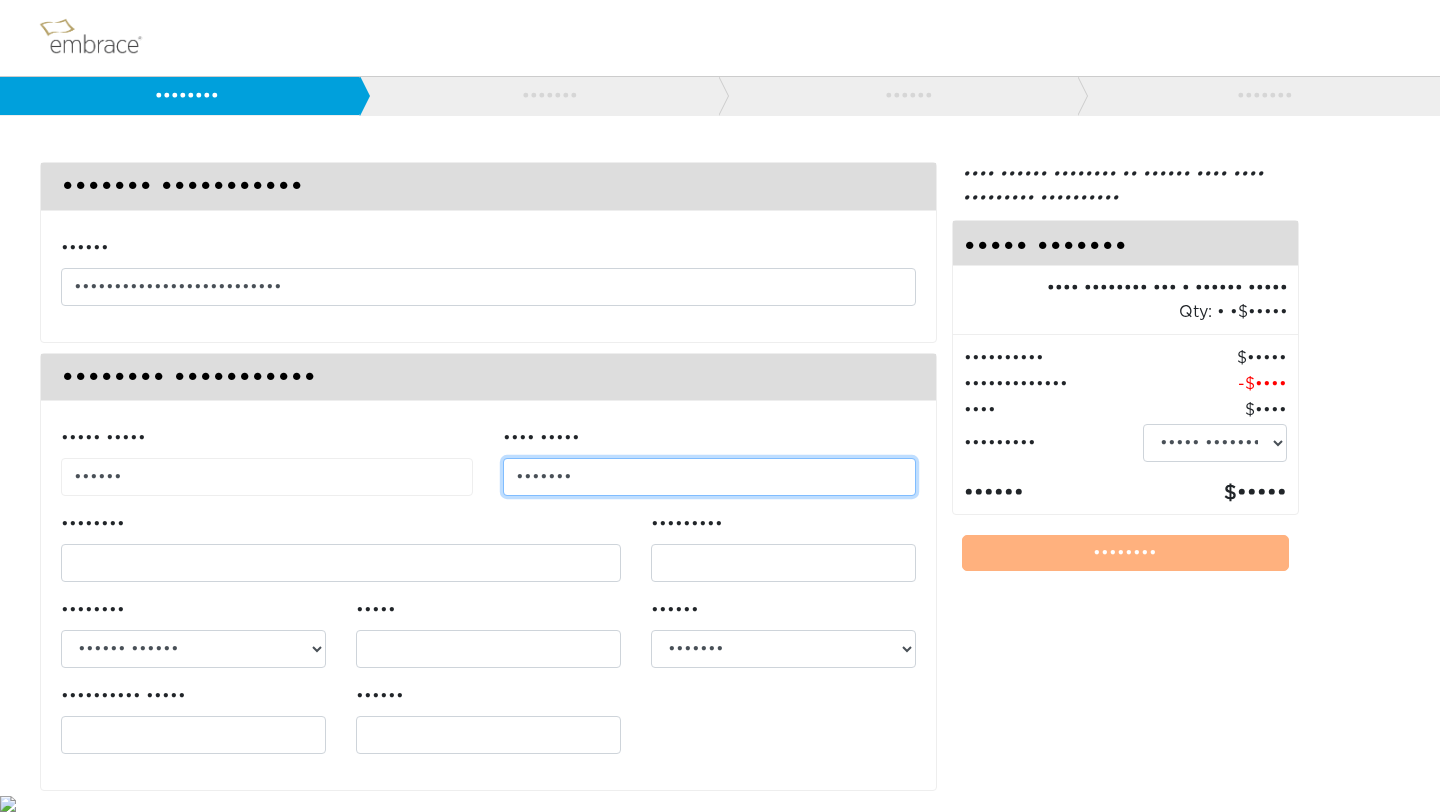type on "•••••••" 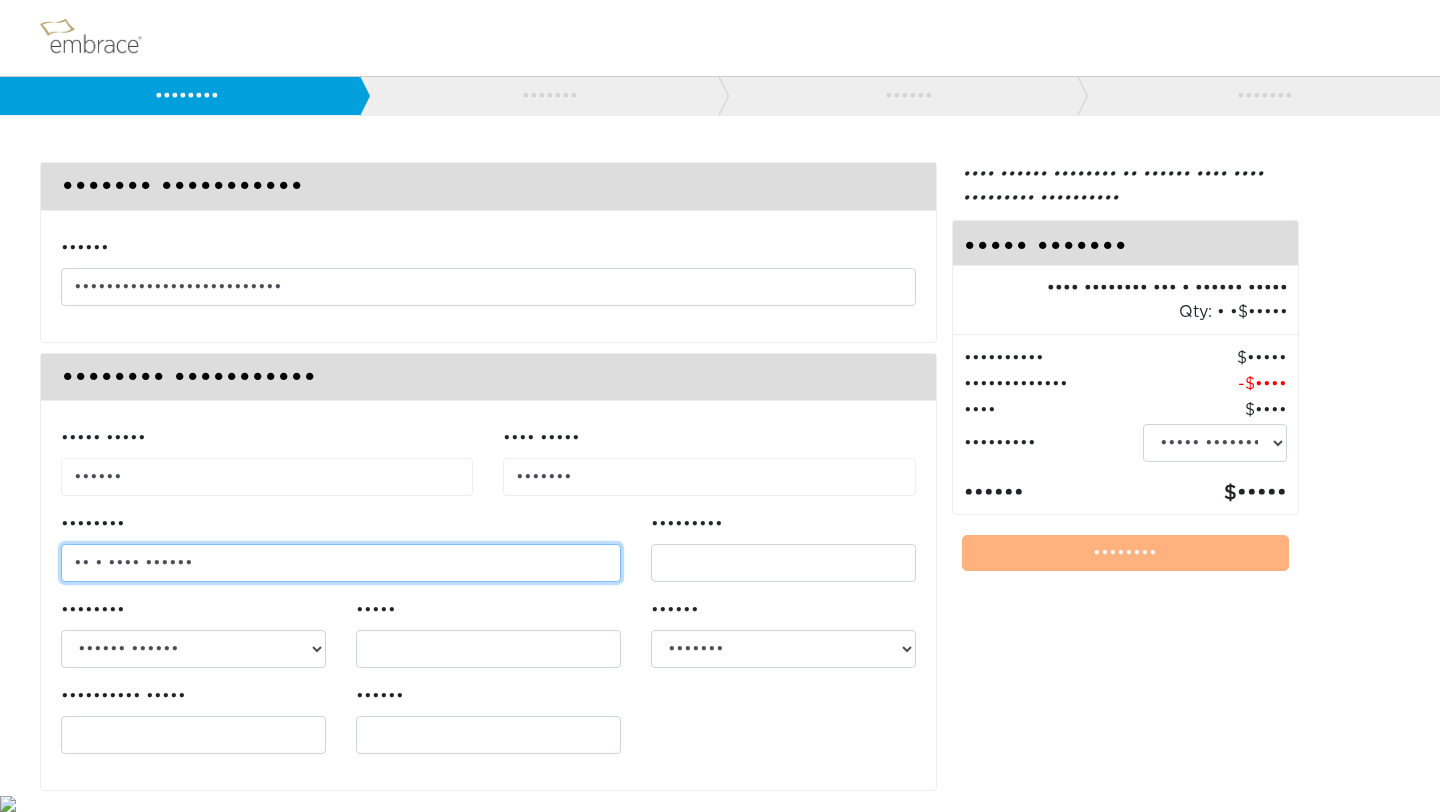type on "•• • •••• ••••••" 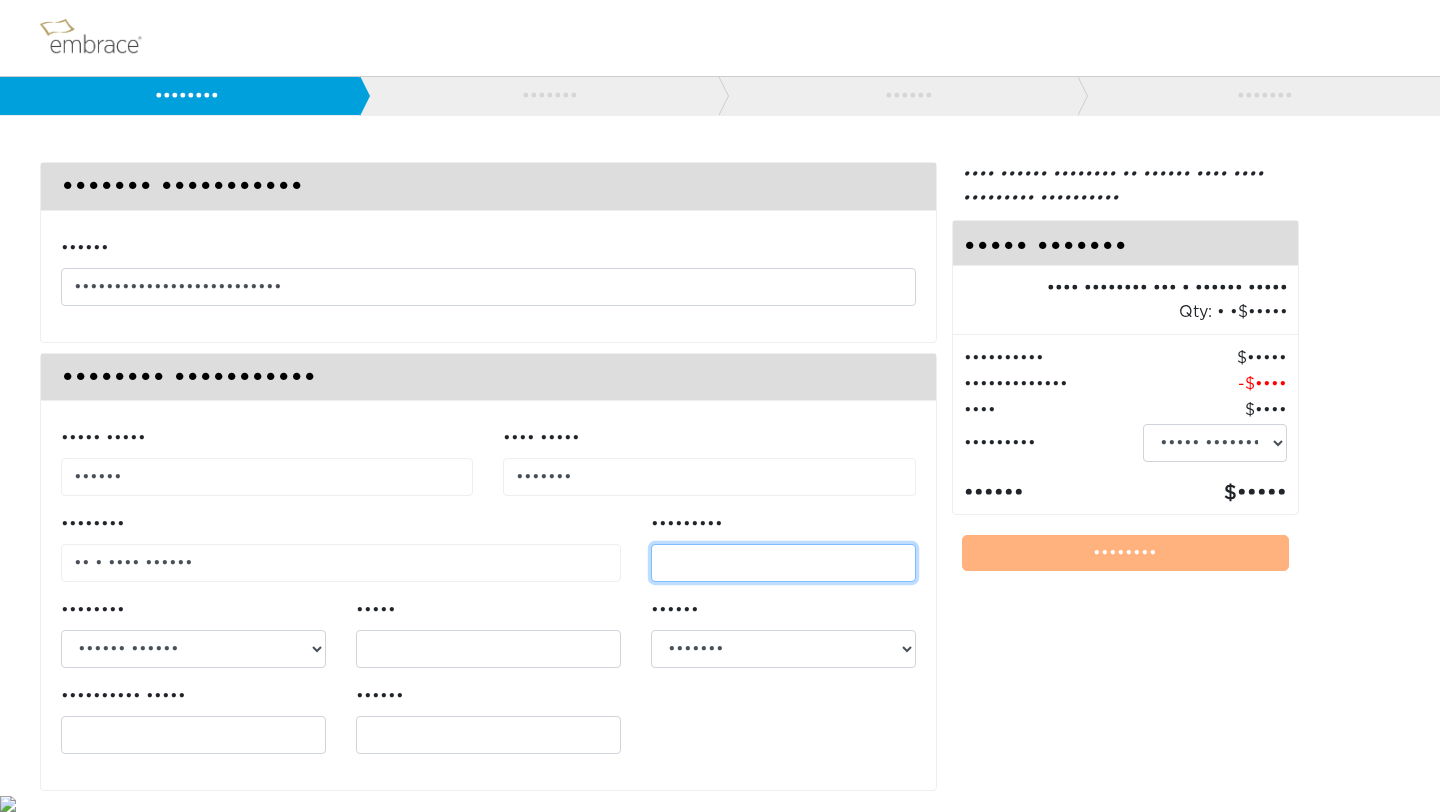 click on "•••••••••" at bounding box center [783, 563] 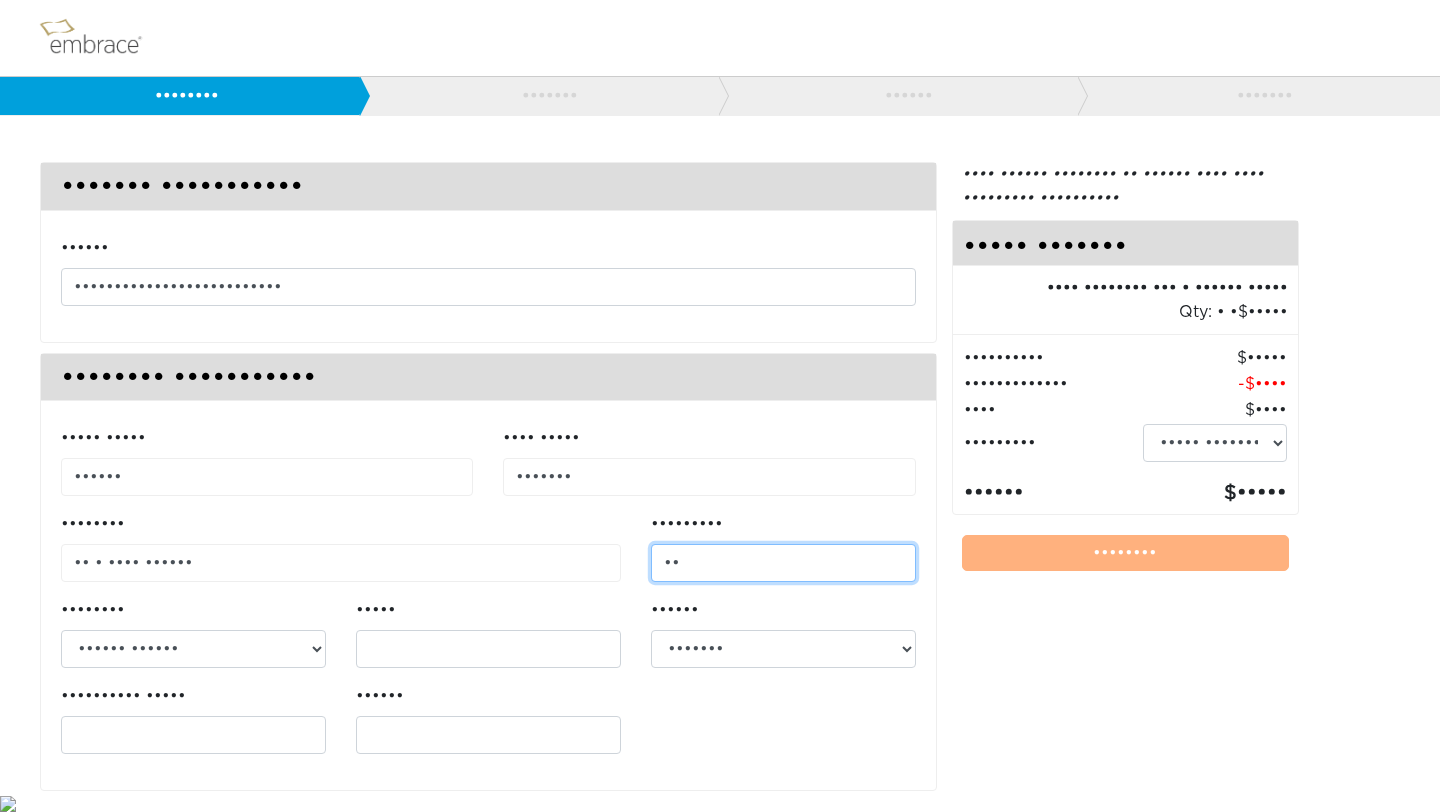 type on "••" 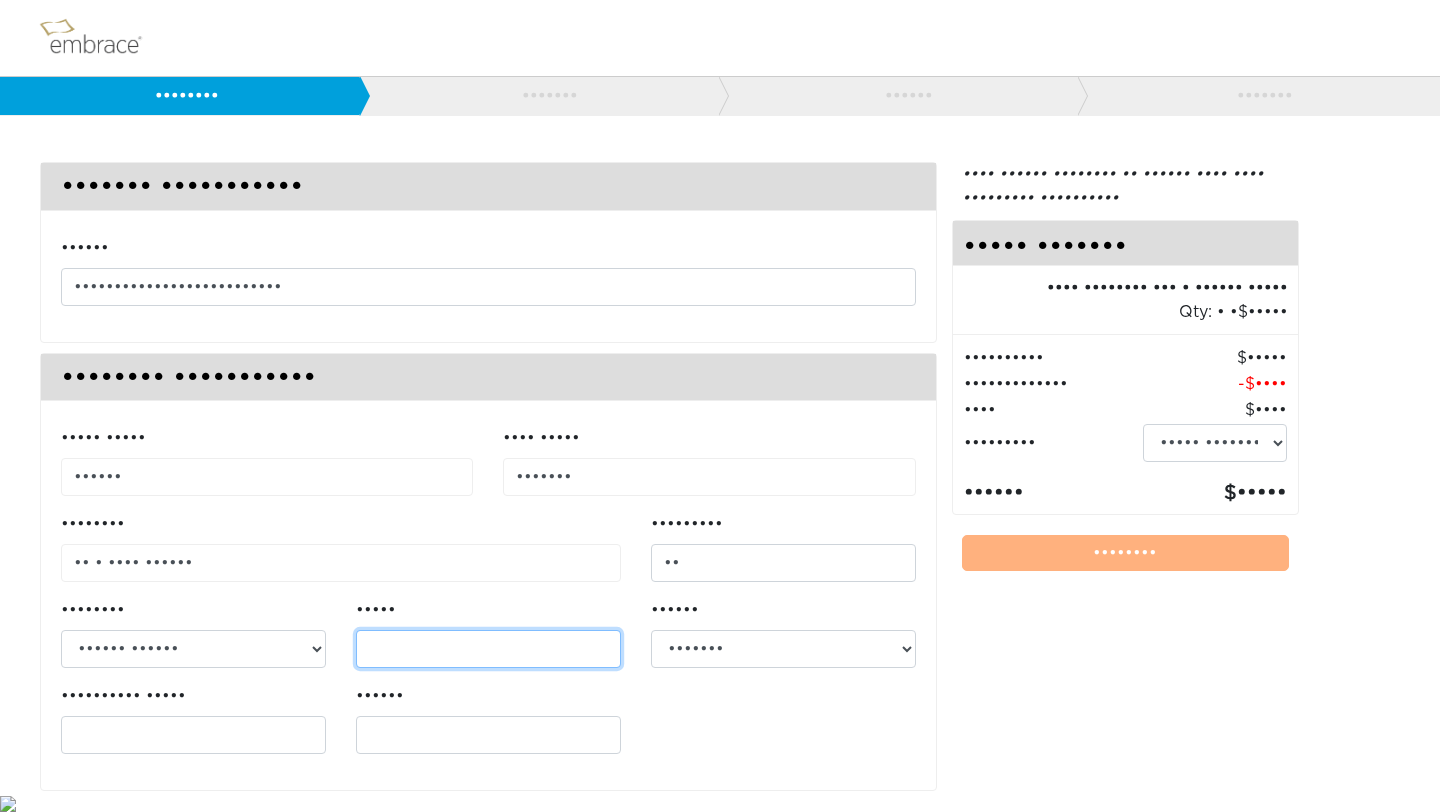 click on "•••••" at bounding box center (488, 649) 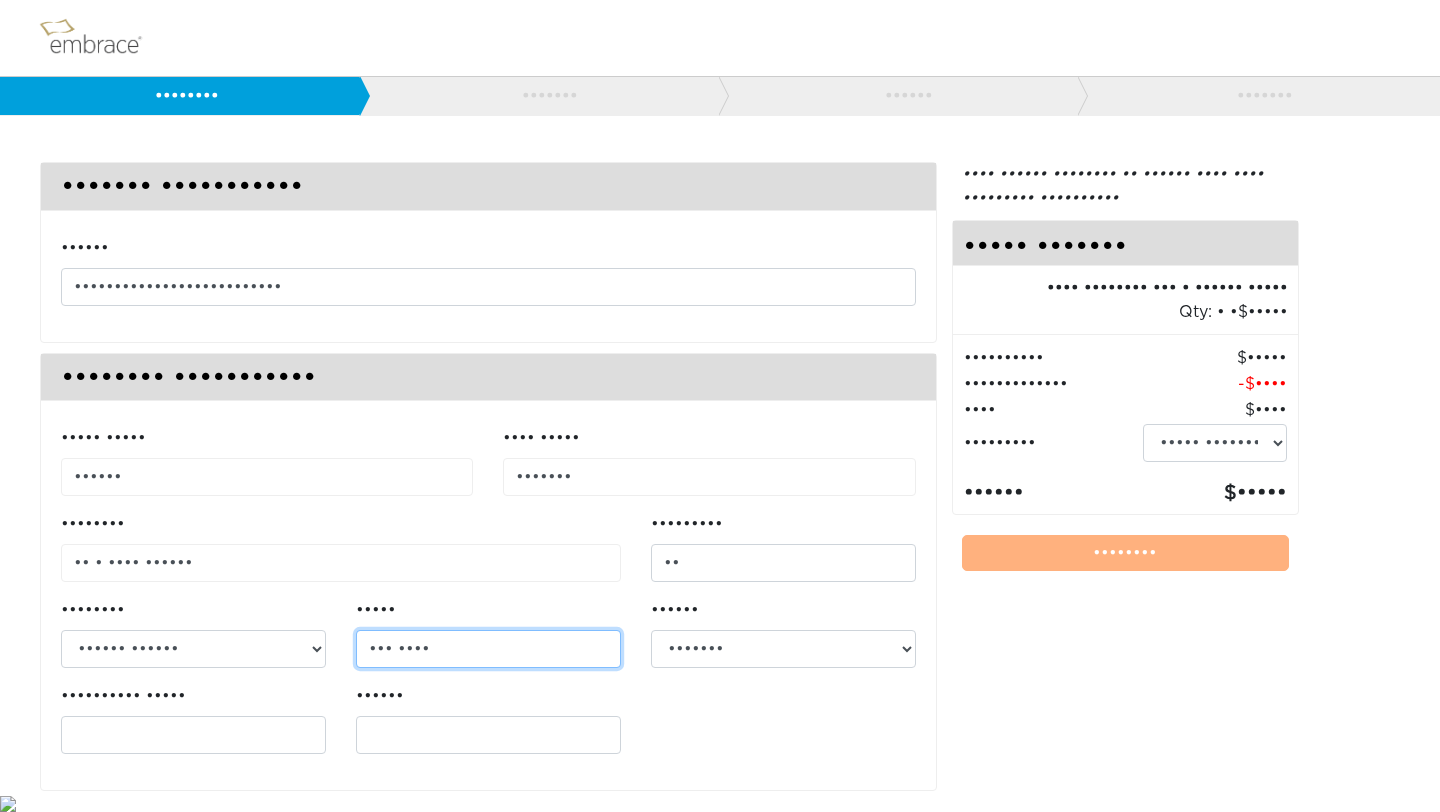type on "••• ••••" 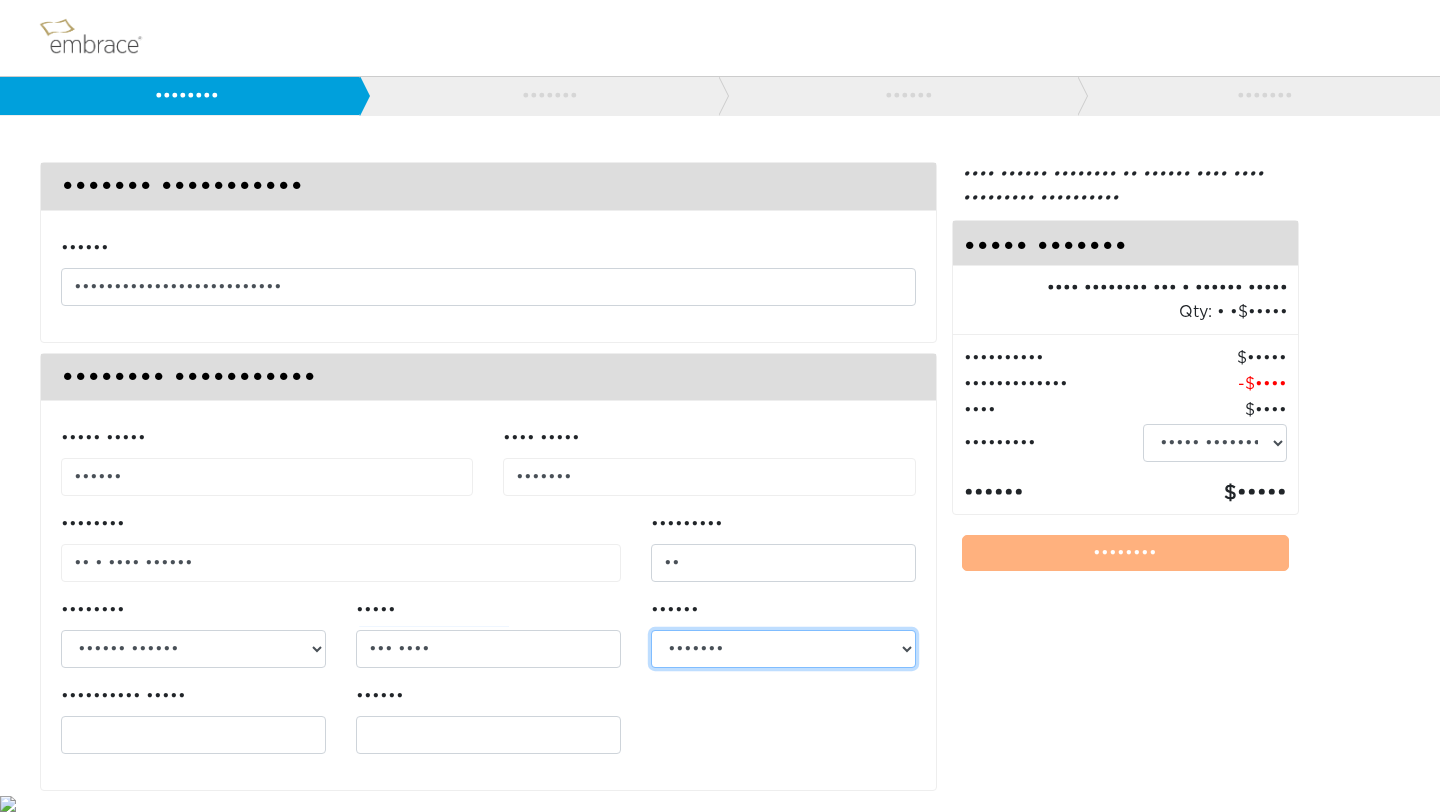 click on "•••••••  ••••••  •••••••  ••••••••  ••••••••••  ••••••••  •••••••••••  •••••••• •• ••••••••  ••••••••  •••••••  •••••••  ••••••  •••••  ••••••••  •••••••  ••••  ••••••  ••••••••  •••••••••  •••••  ••••••••  •••••••••••••  ••••••••  •••••••••  •••••••••••  ••••••••  •••••••  ••••••••  ••••••  ••• •••••••••  ••• ••••••  ••• ••••••  ••• ••••  ••••• ••••••••  ••••• ••••••  ••••  ••••••••  ••••••  ••••••••••••  ••••• ••••••  ••••• ••••••••  ••••• ••••••  •••••••••  •••••  ••••  •••••••  ••••••••  ••••••••••  •••• ••••••••  •••••••••  •••••••  •••••••• •••••  ••••  •••••••• ••••••• •••••••  •••••• ••••  •••••• •••••• ••••• •••••••• •••••••  •••••• •••••••" at bounding box center [783, 649] 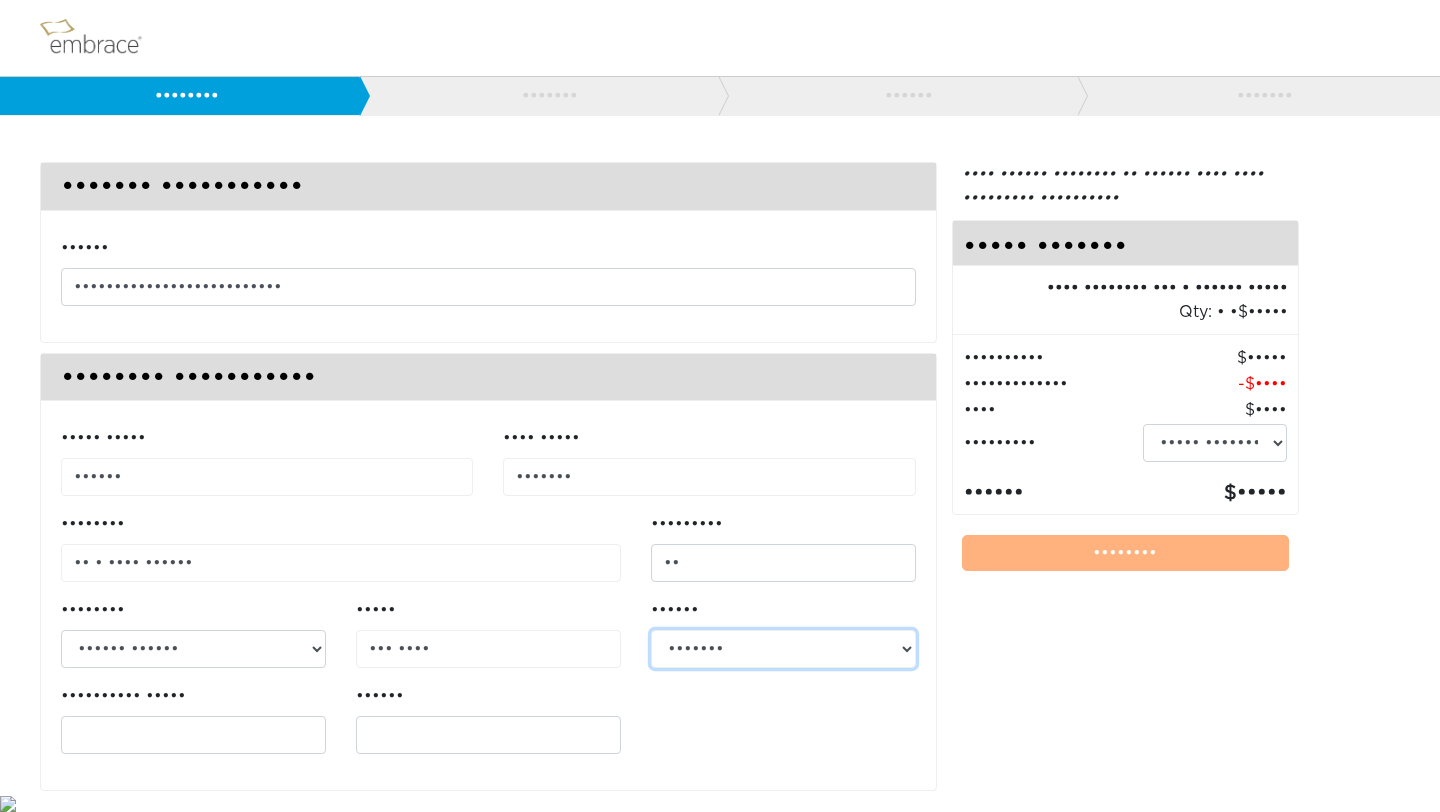 click on "•••••••  ••••••  •••••••  ••••••••  ••••••••••  ••••••••  •••••••••••  •••••••• •• ••••••••  ••••••••  •••••••  •••••••  ••••••  •••••  ••••••••  •••••••  ••••  ••••••  ••••••••  •••••••••  •••••  ••••••••  •••••••••••••  ••••••••  •••••••••  •••••••••••  ••••••••  •••••••  ••••••••  ••••••  ••• •••••••••  ••• ••••••  ••• ••••••  ••• ••••  ••••• ••••••••  ••••• ••••••  ••••  ••••••••  ••••••  ••••••••••••  ••••• ••••••  ••••• ••••••••  ••••• ••••••  •••••••••  •••••  ••••  •••••••  ••••••••  ••••••••••  •••• ••••••••  •••••••••  •••••••  •••••••• •••••  ••••  •••••••• ••••••• •••••••  •••••• ••••  •••••• •••••• ••••• •••••••• •••••••  •••••• •••••••" at bounding box center (783, 649) 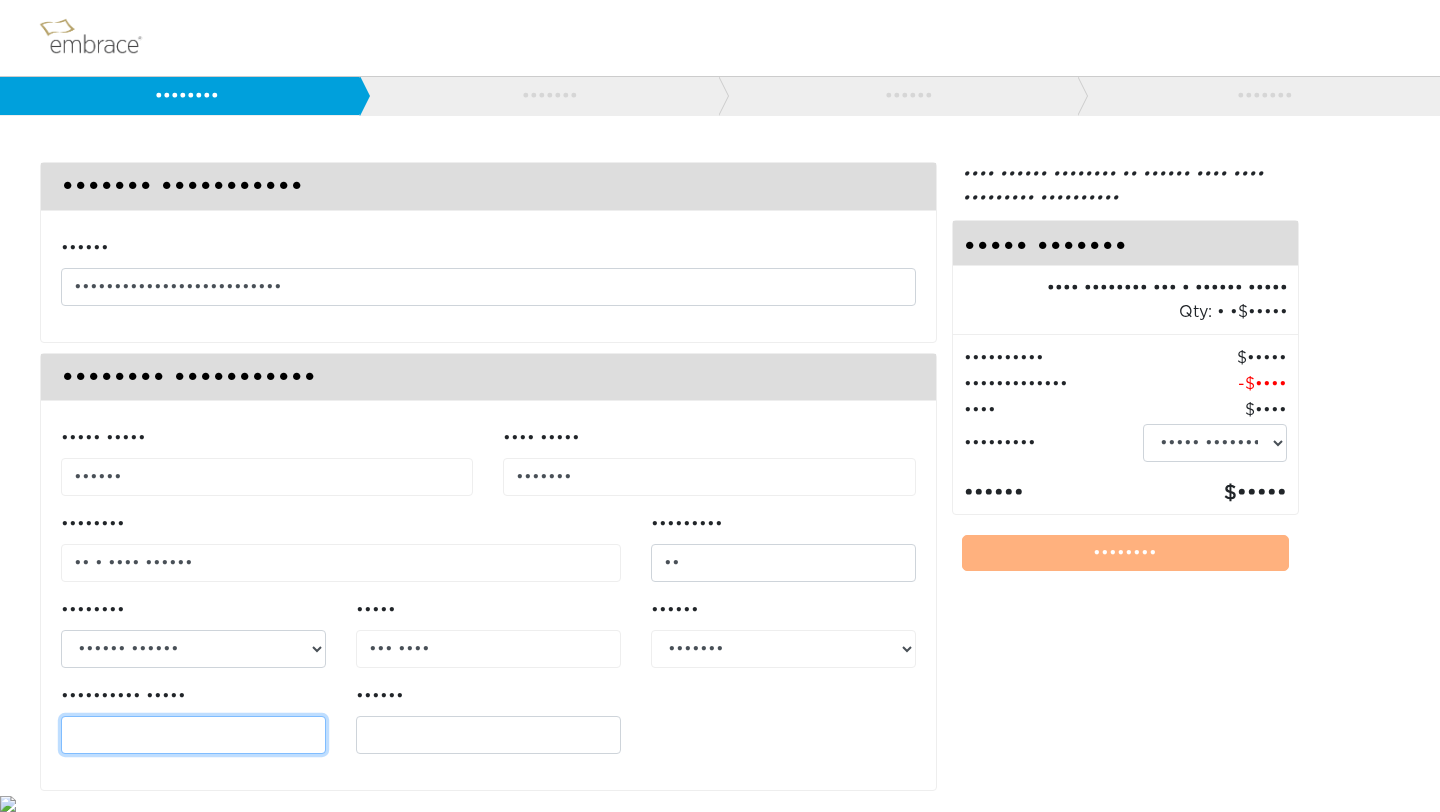 click on "•••••••••• •••••" at bounding box center [193, 735] 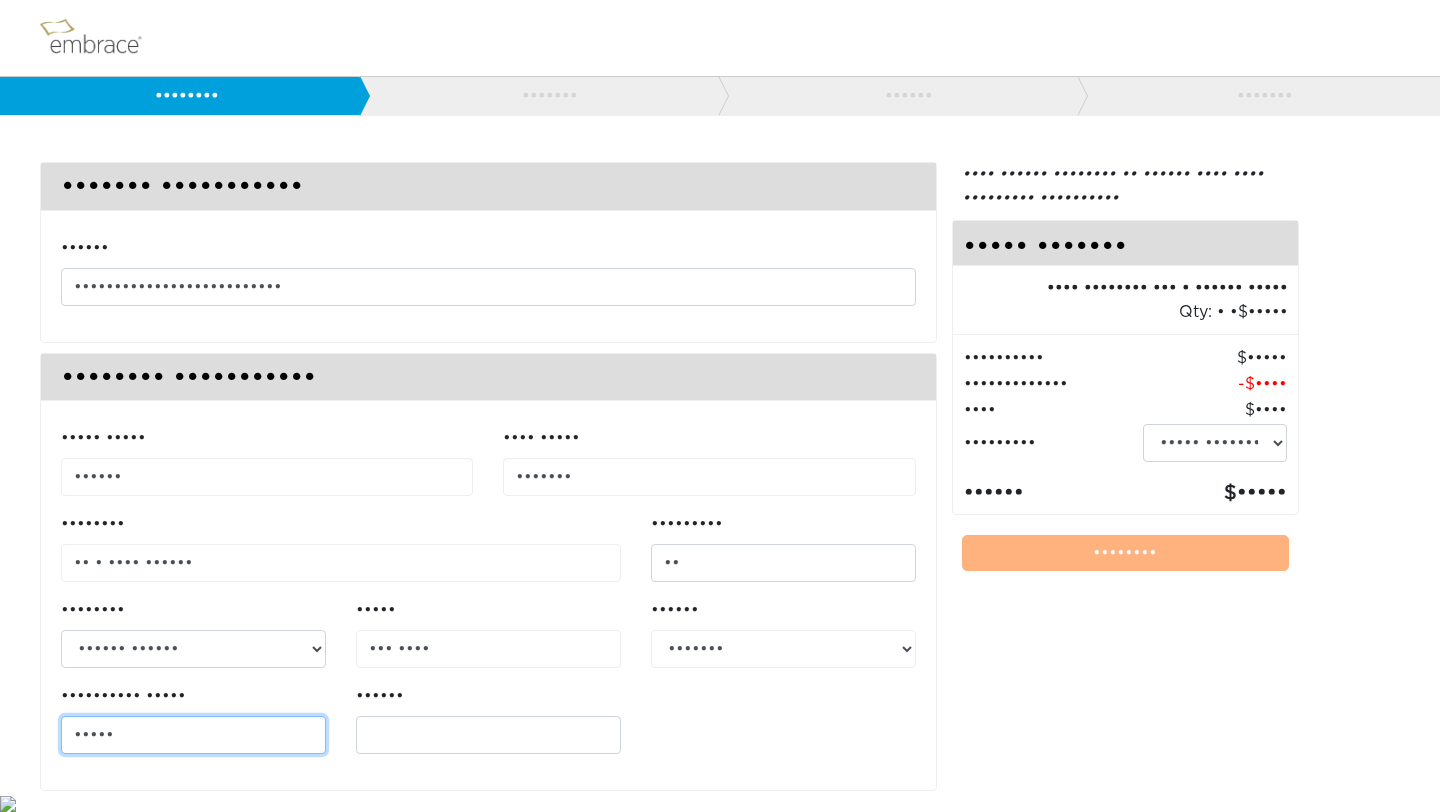 type on "•••••" 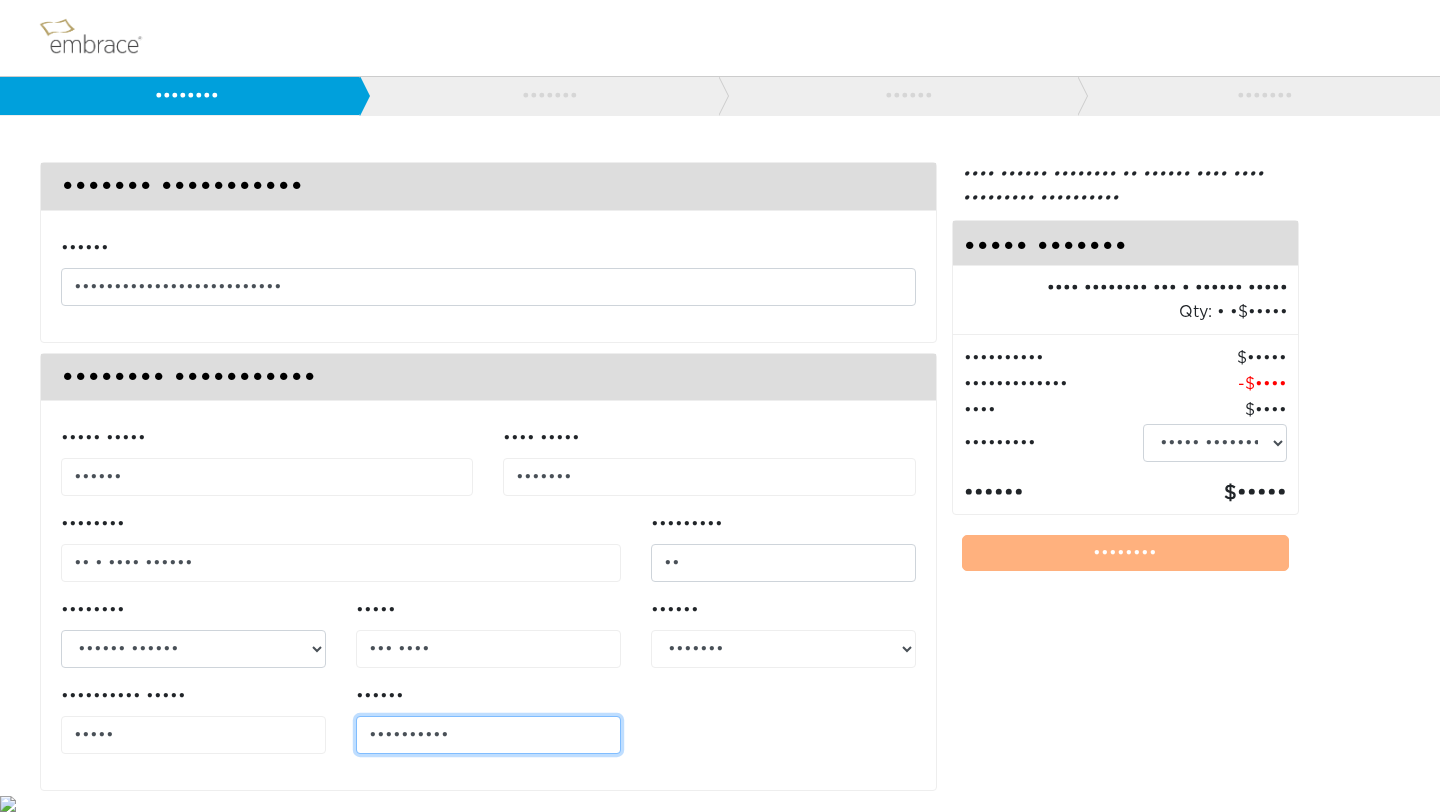type on "••••••••••" 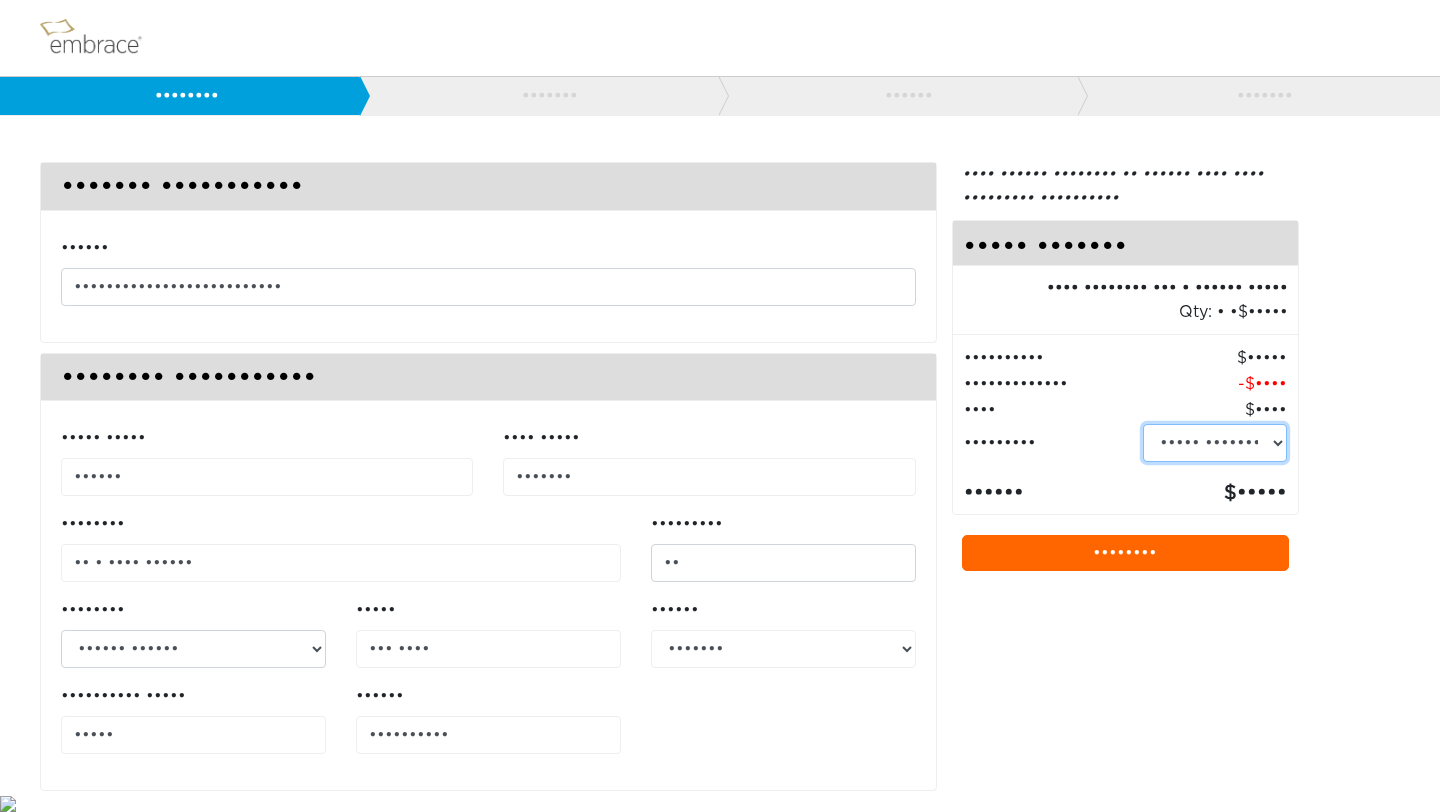 scroll, scrollTop: 3, scrollLeft: 0, axis: vertical 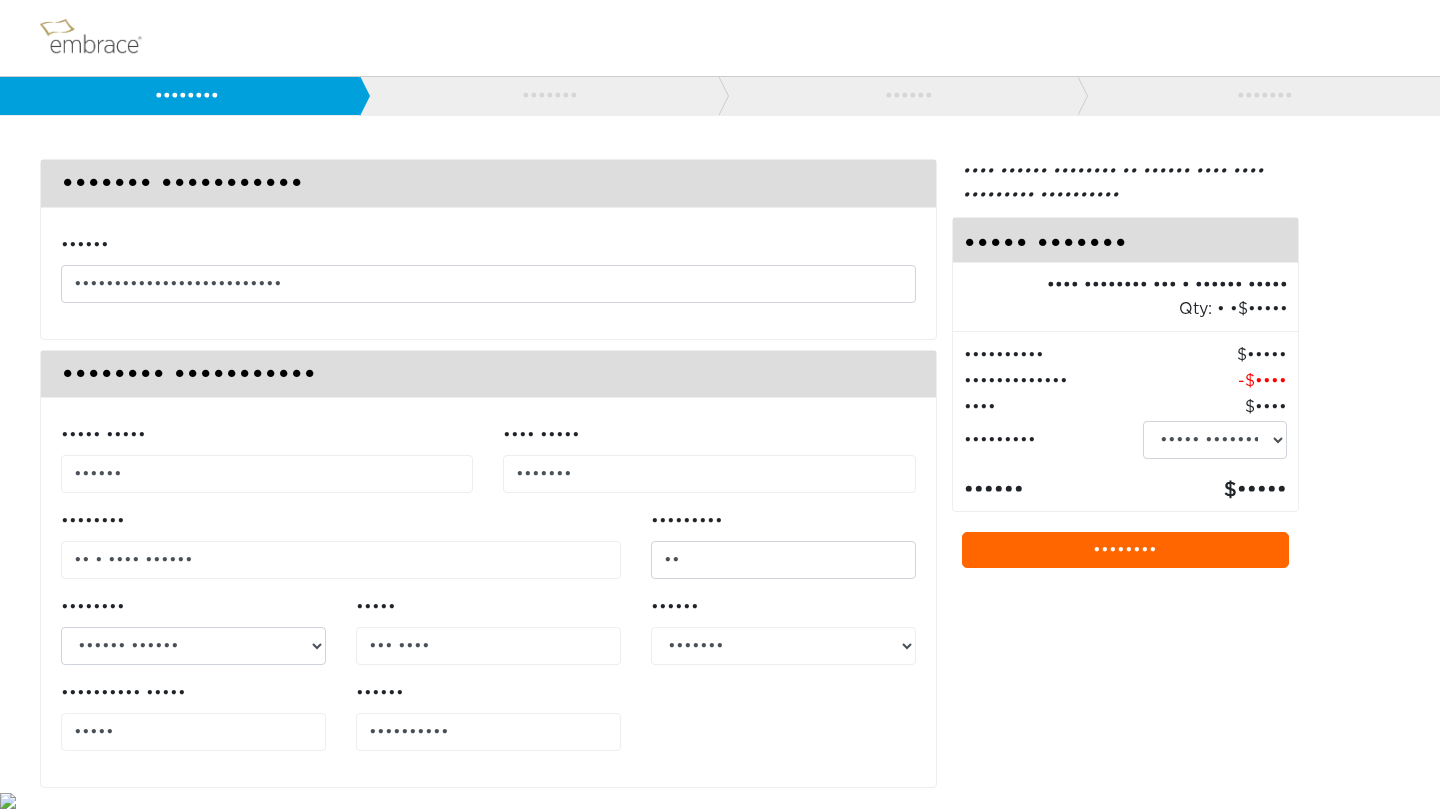 click on "••••••••" at bounding box center [1126, 550] 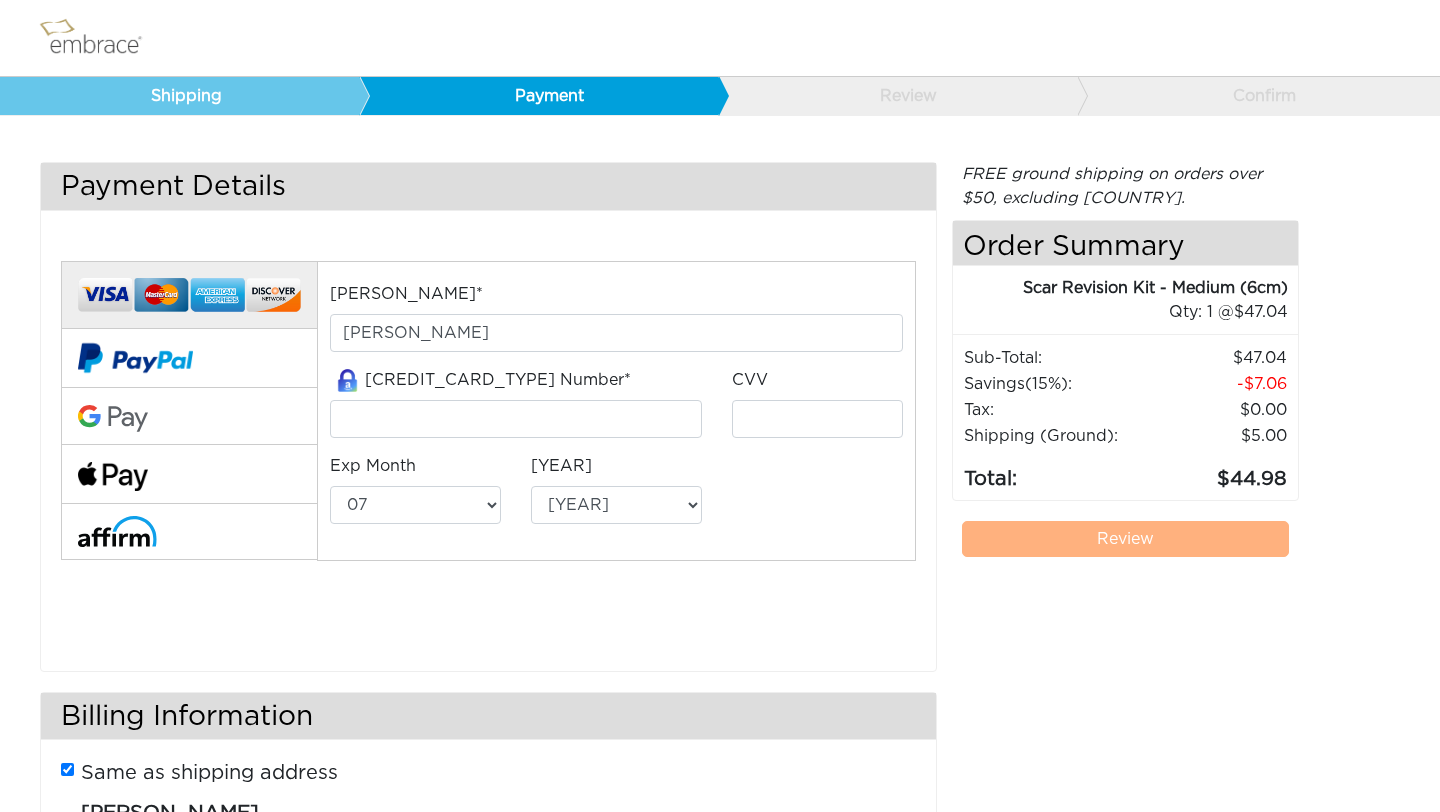 scroll, scrollTop: 0, scrollLeft: 0, axis: both 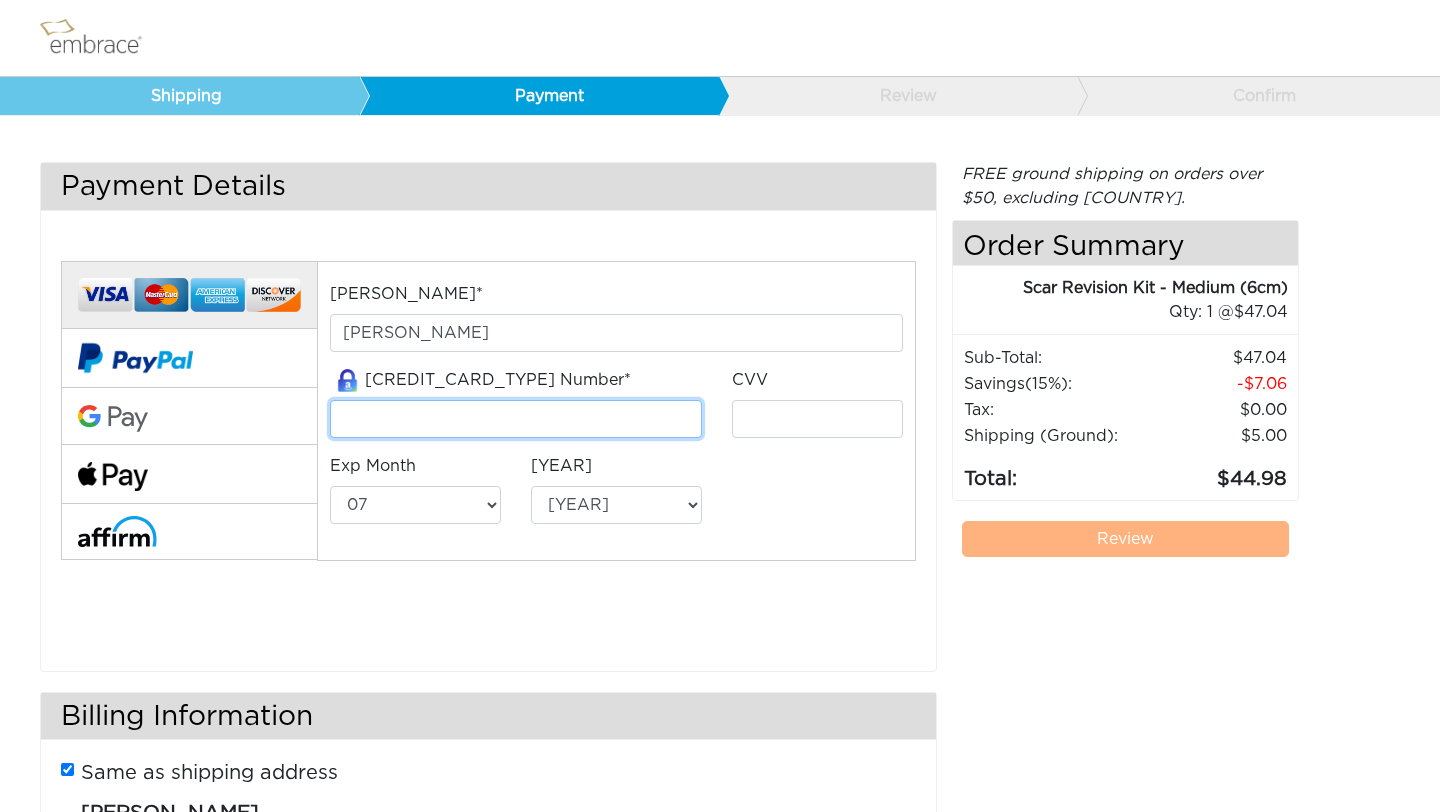 click at bounding box center (516, 419) 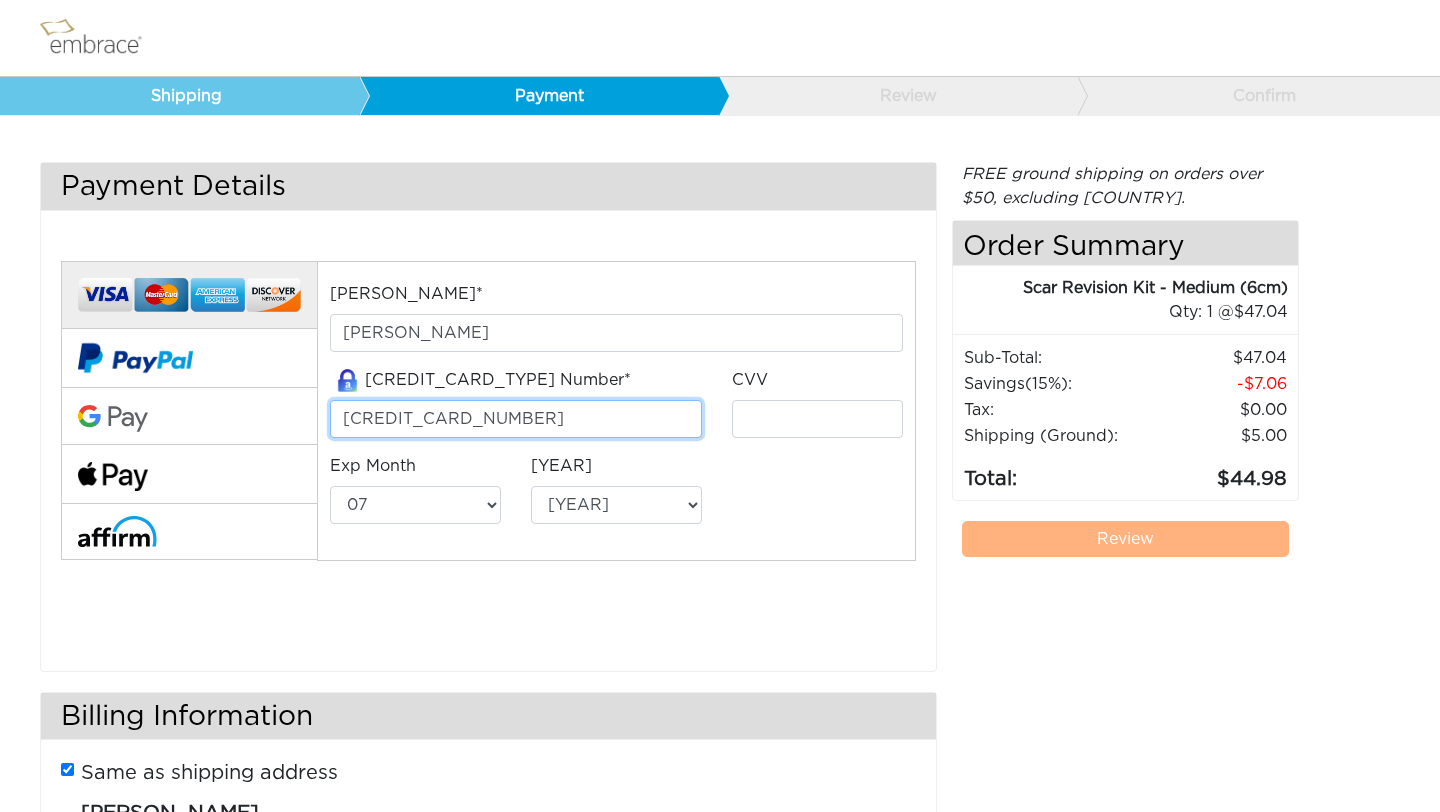 type on "[CREDIT_CARD_NUMBER]" 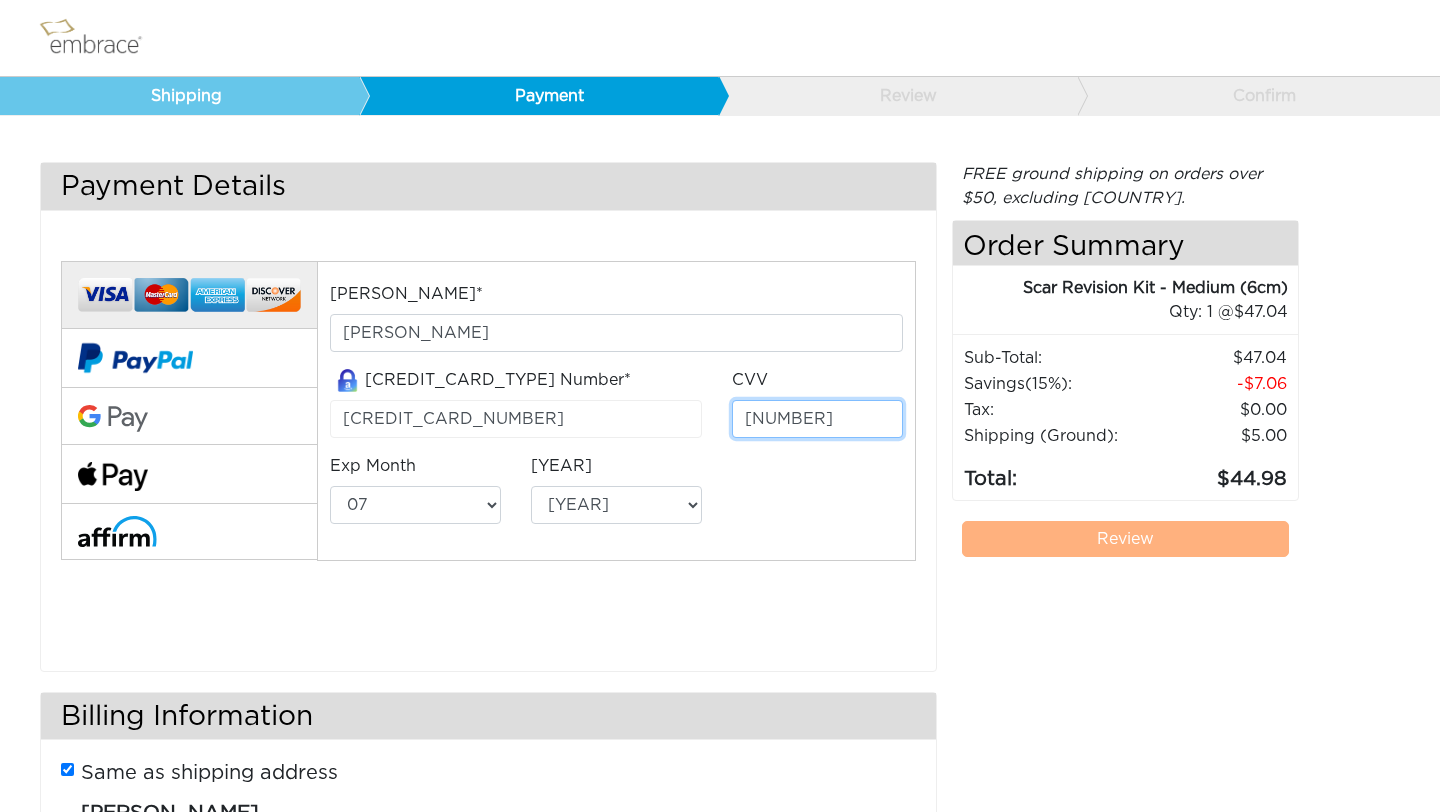 type on "[NUMBER]" 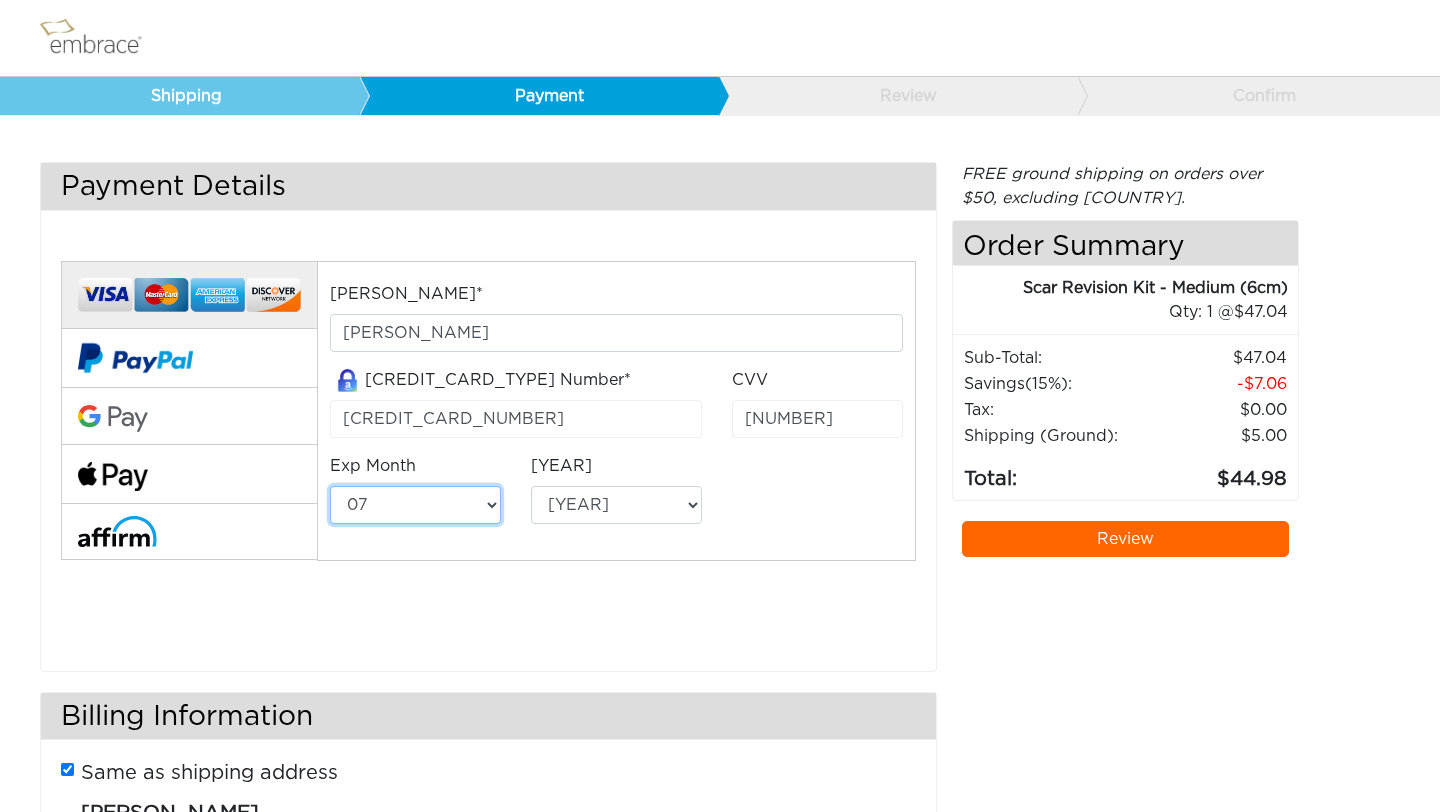click on "01
02
03
04
05
06
07
08
09
10
11
12" at bounding box center (415, 505) 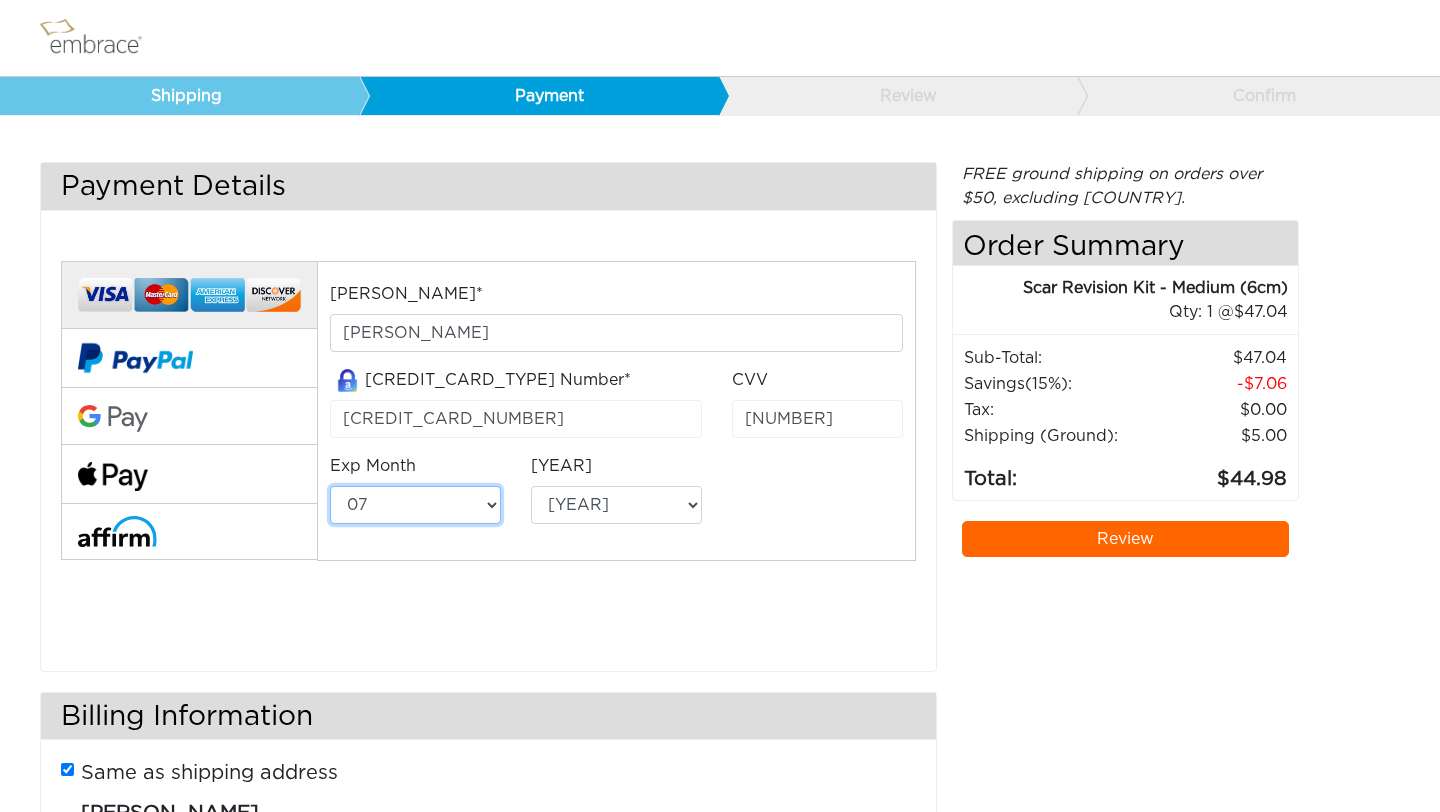 select on "6" 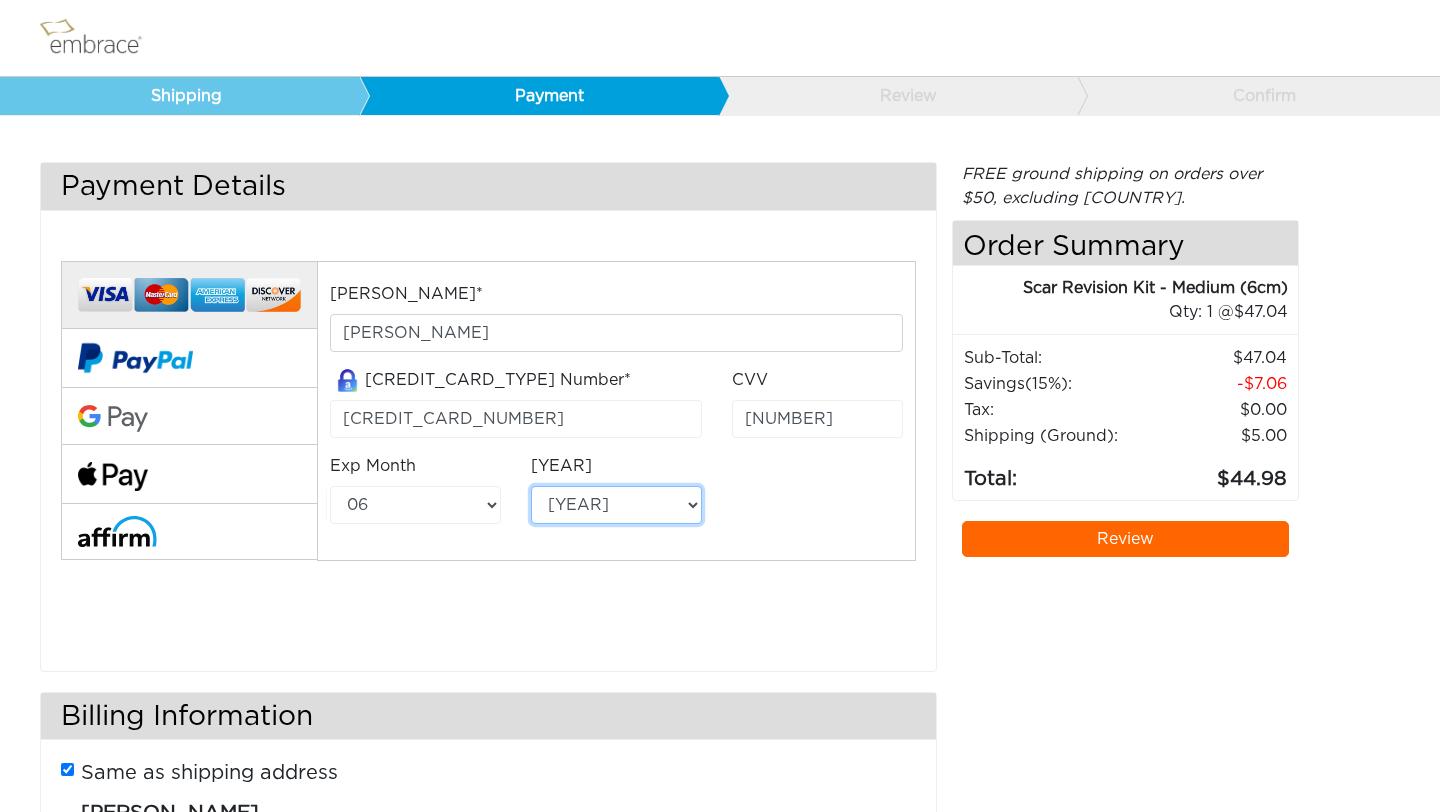 drag, startPoint x: 430, startPoint y: 500, endPoint x: 652, endPoint y: 501, distance: 222.00226 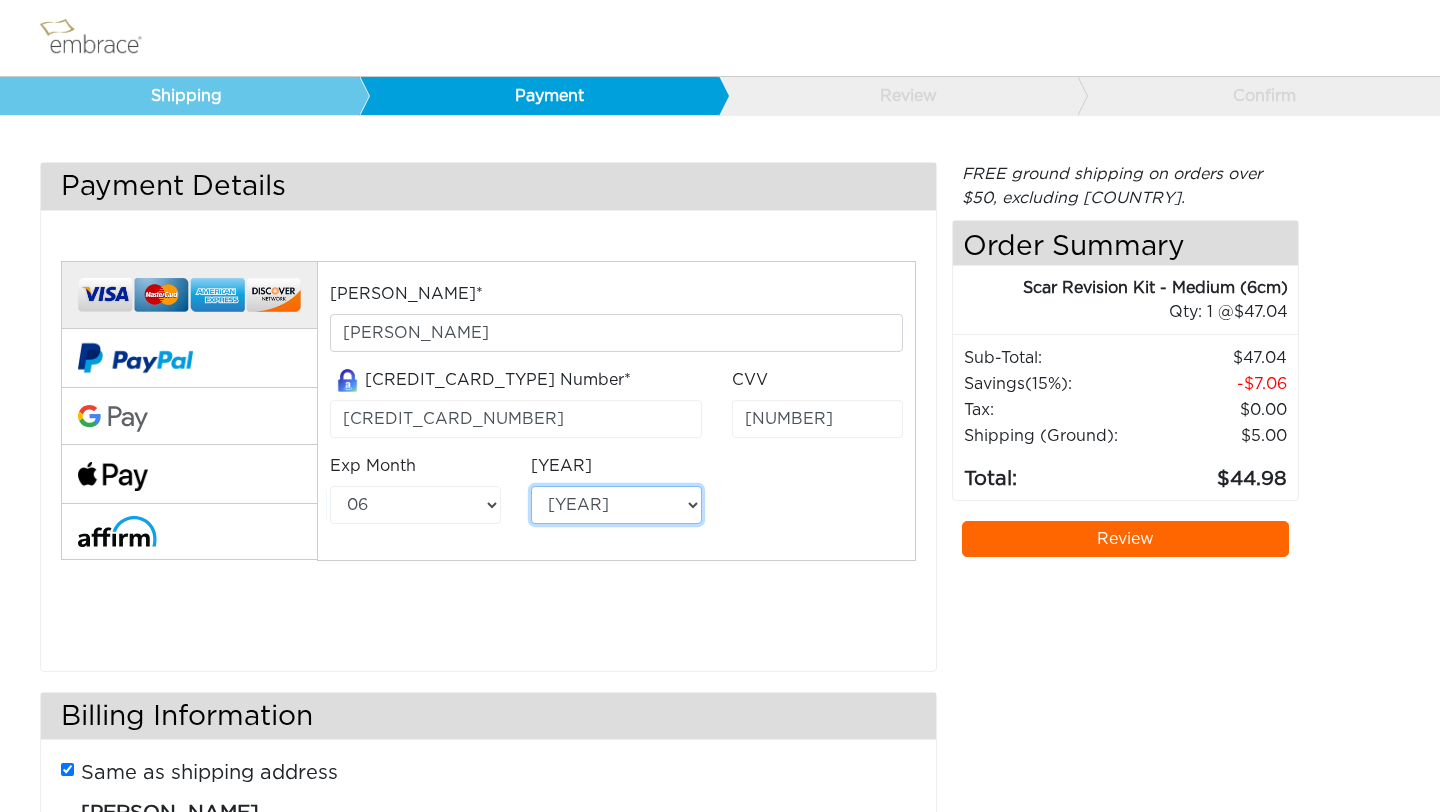 click on "2025 2026 2027 2028 2029 2030 2031 2032 2033 2034 2035 2036 2037 2038 2039" at bounding box center [616, 505] 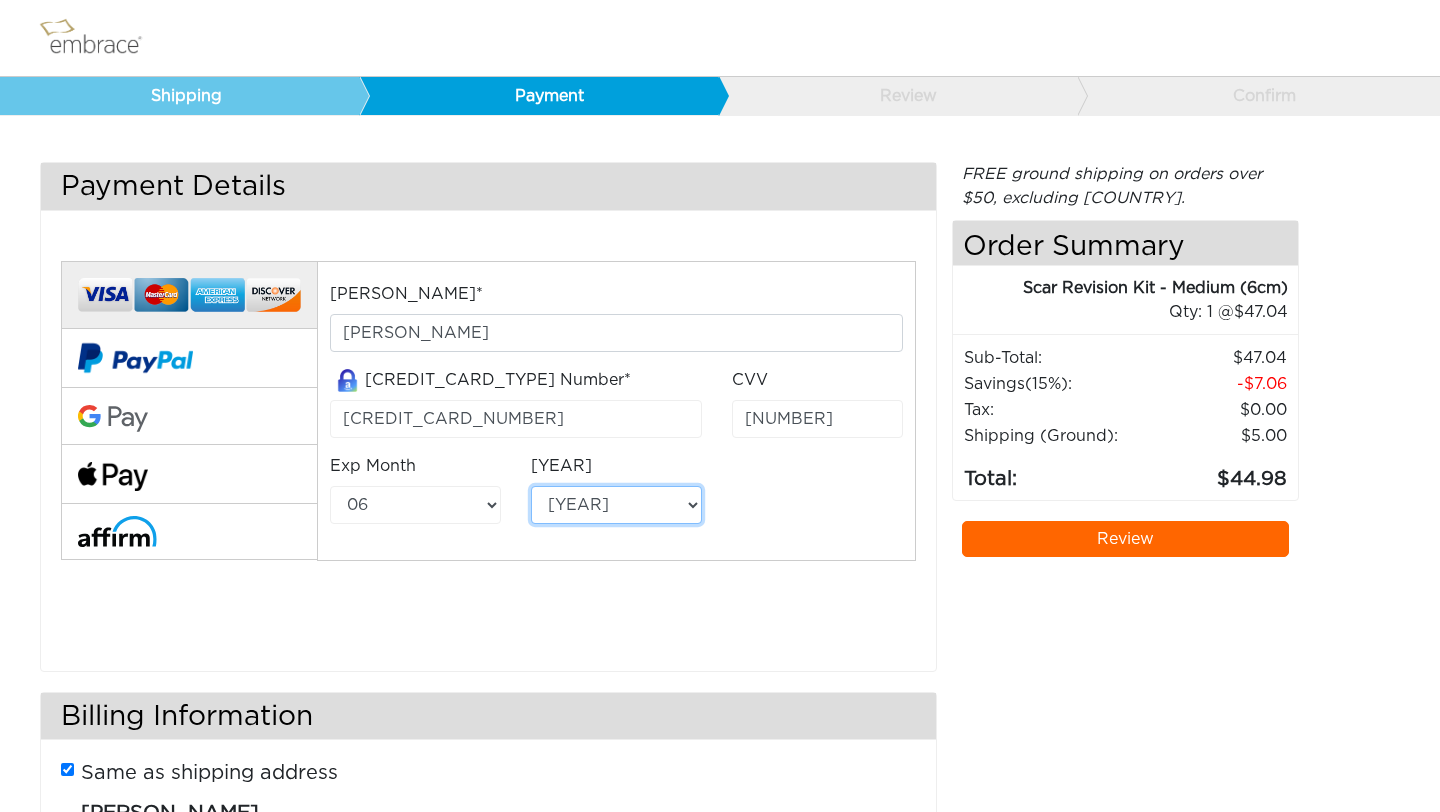 select on "2030" 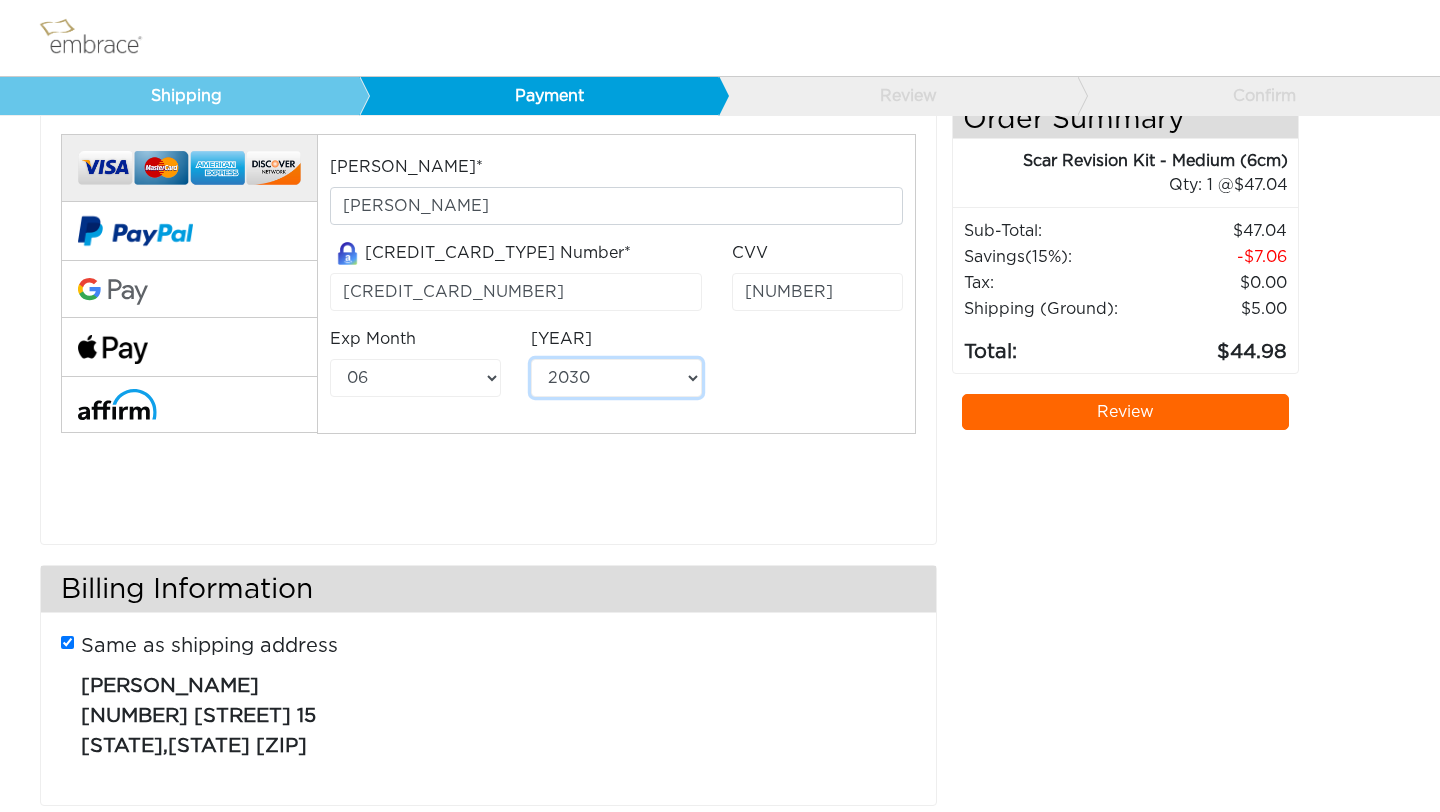scroll, scrollTop: 165, scrollLeft: 0, axis: vertical 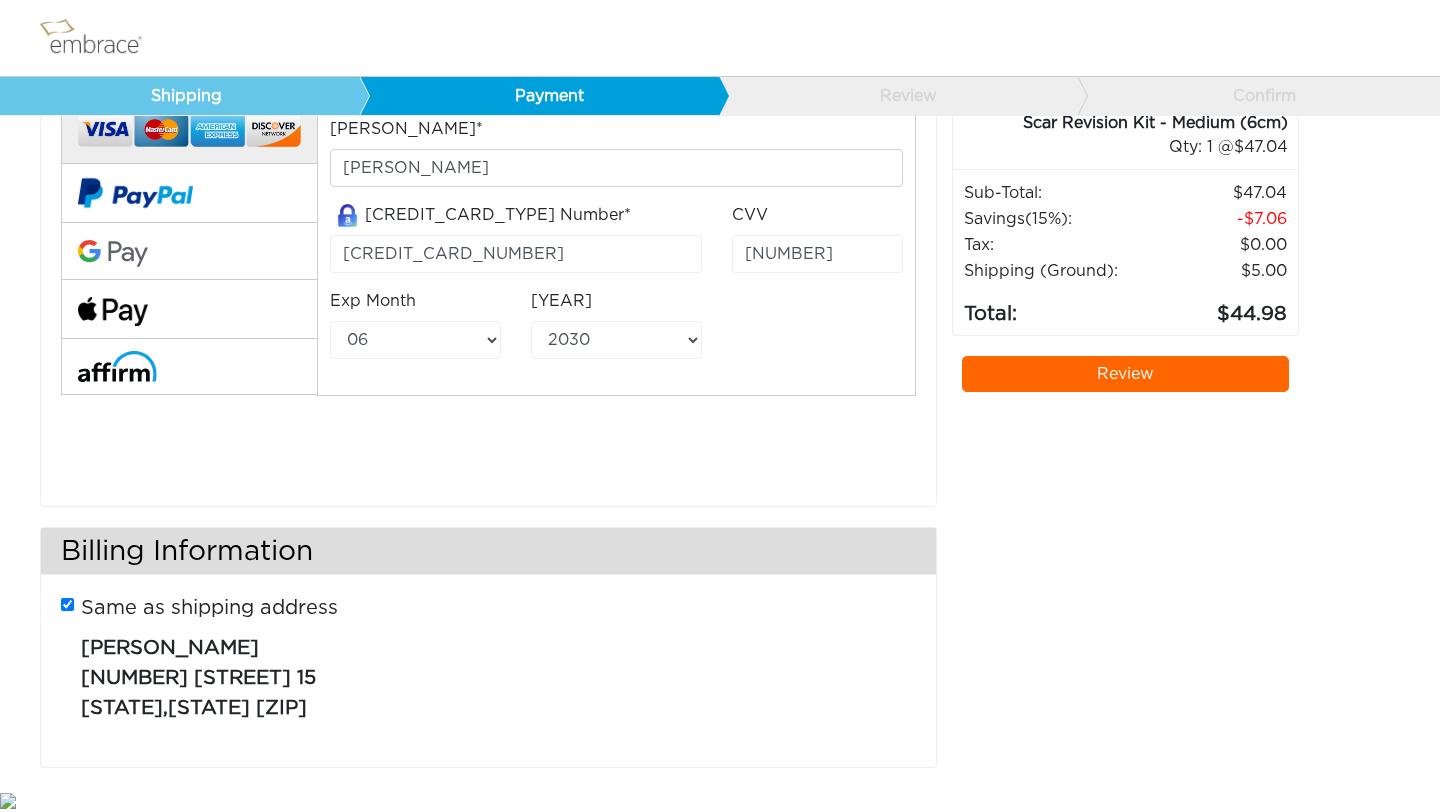 click on "Same as shipping address" at bounding box center [67, 604] 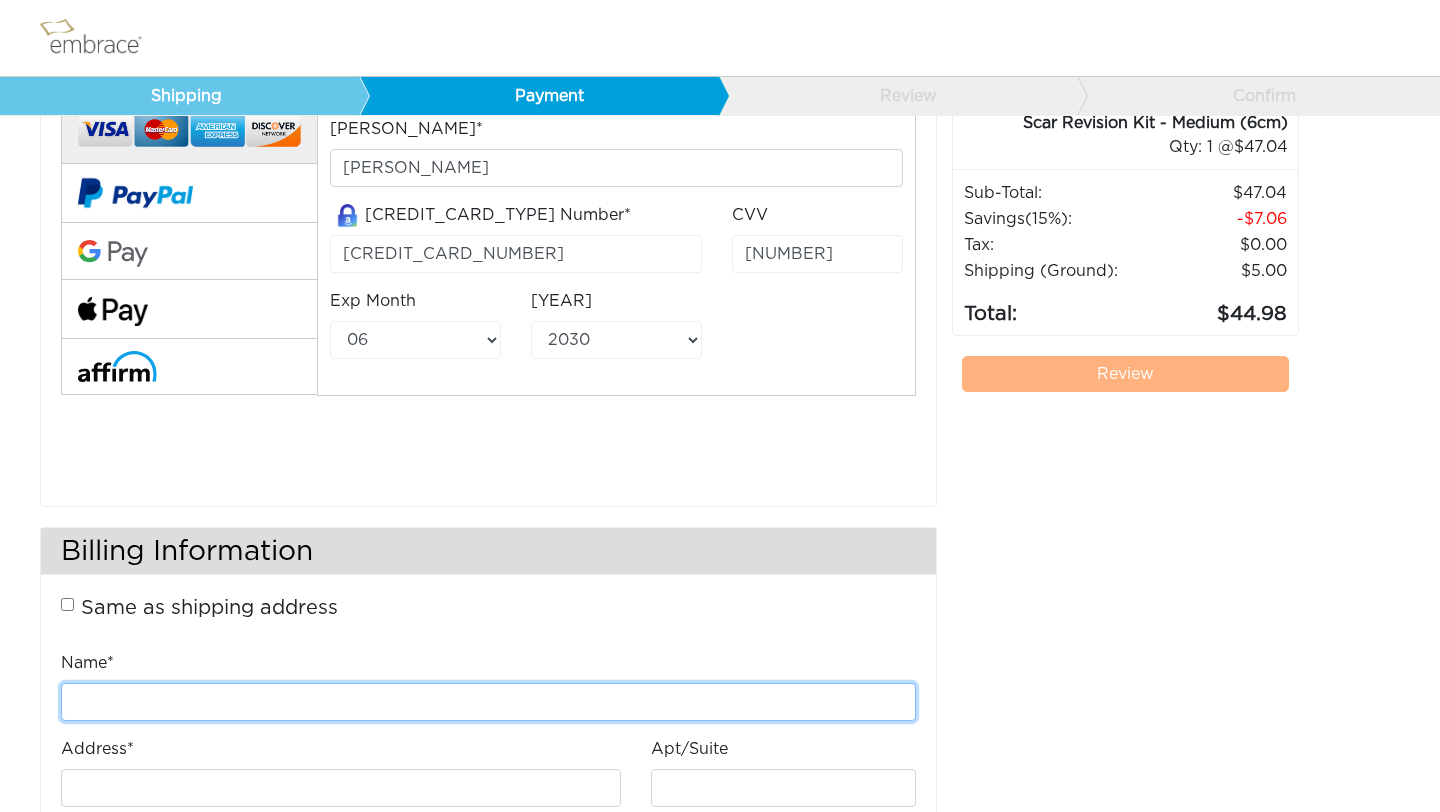 click on "Name*" at bounding box center (488, 702) 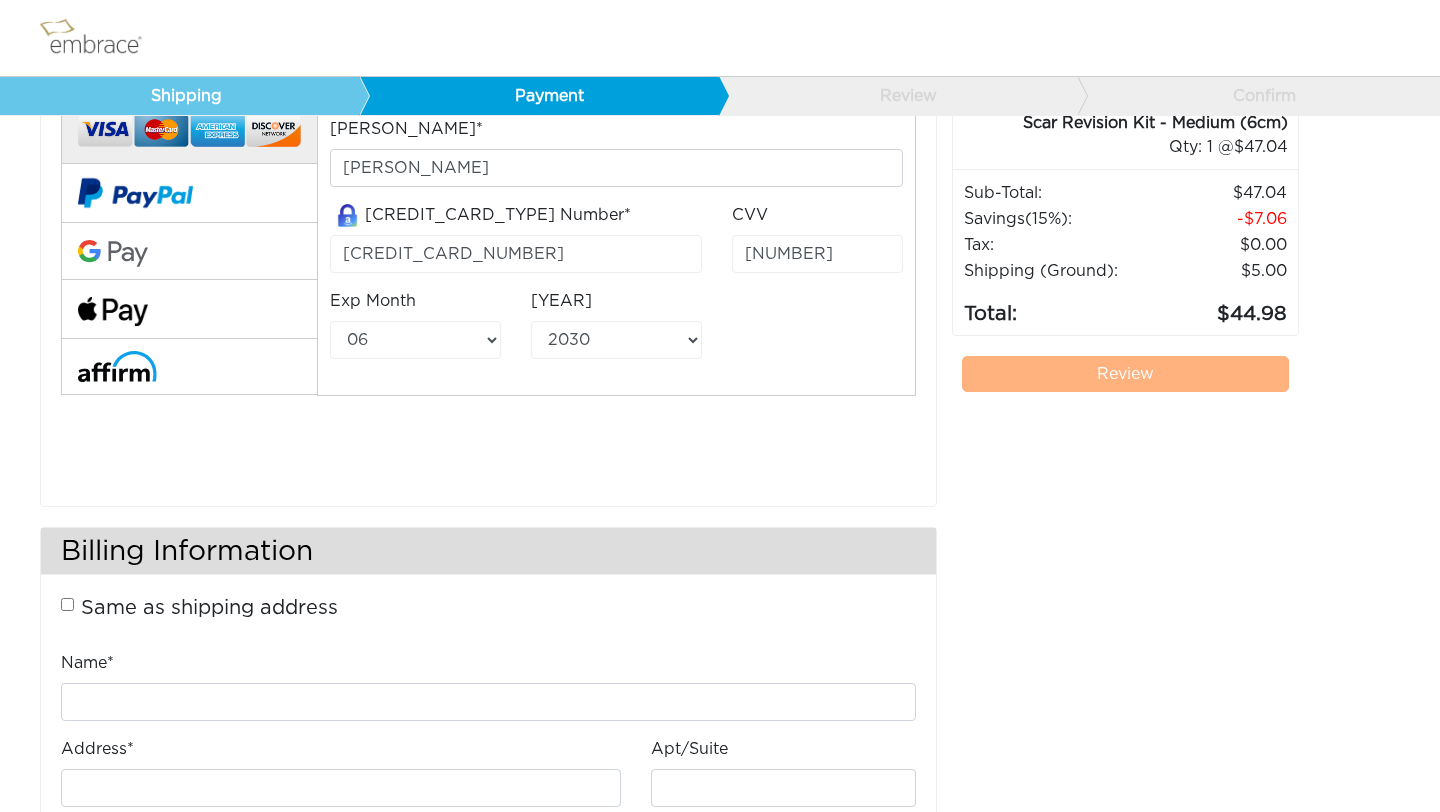 click on "Same as shipping address" at bounding box center (67, 604) 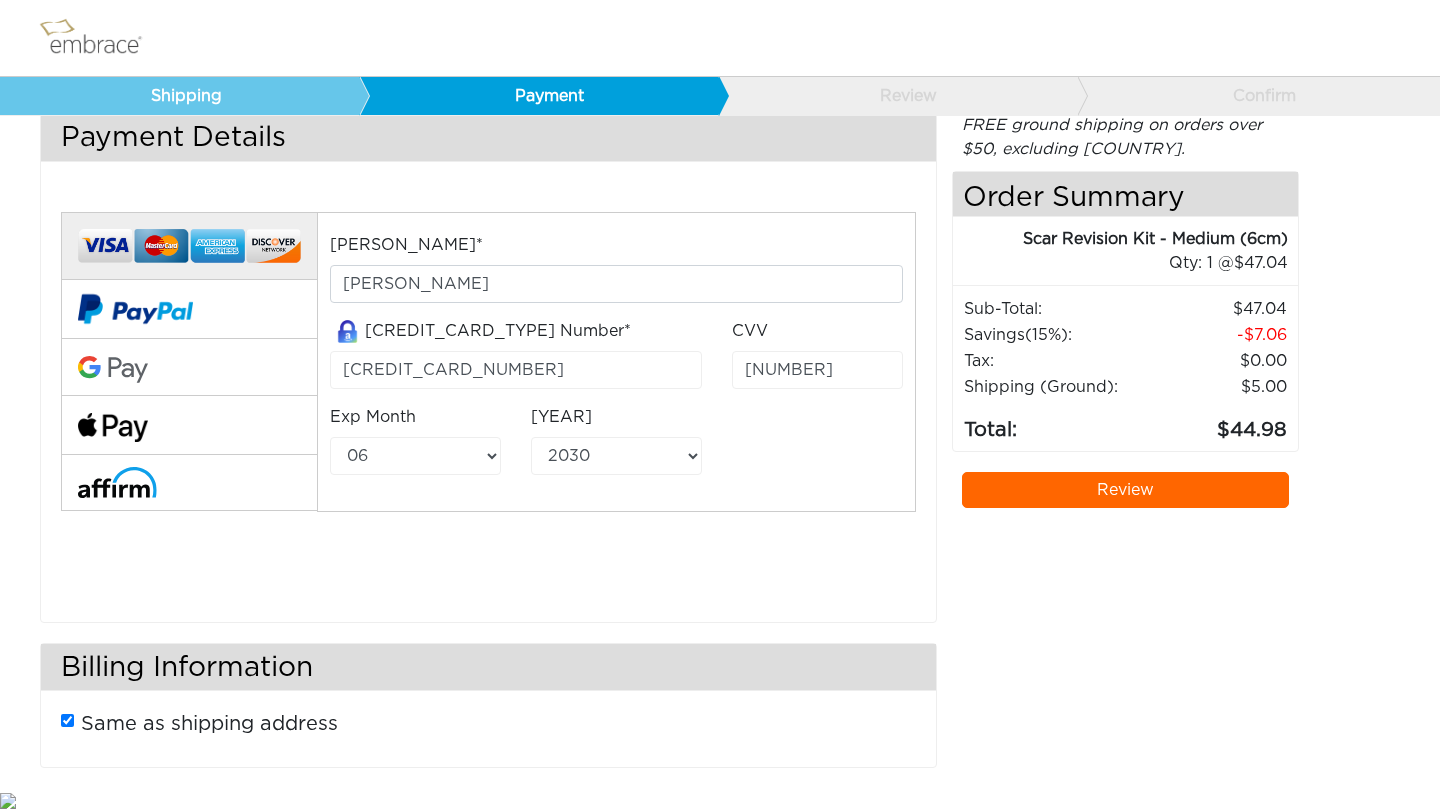 scroll, scrollTop: 49, scrollLeft: 0, axis: vertical 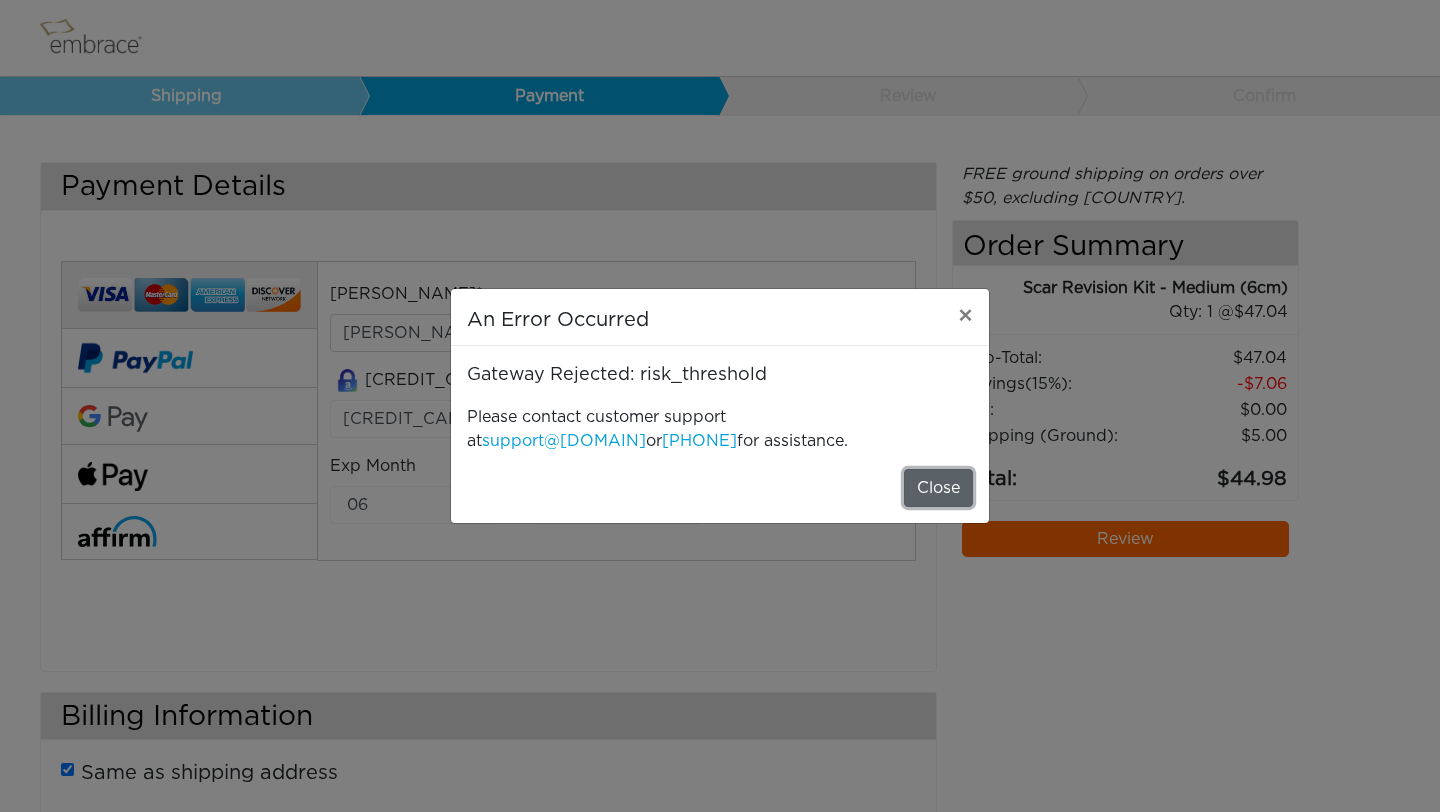 click on "Close" at bounding box center (938, 488) 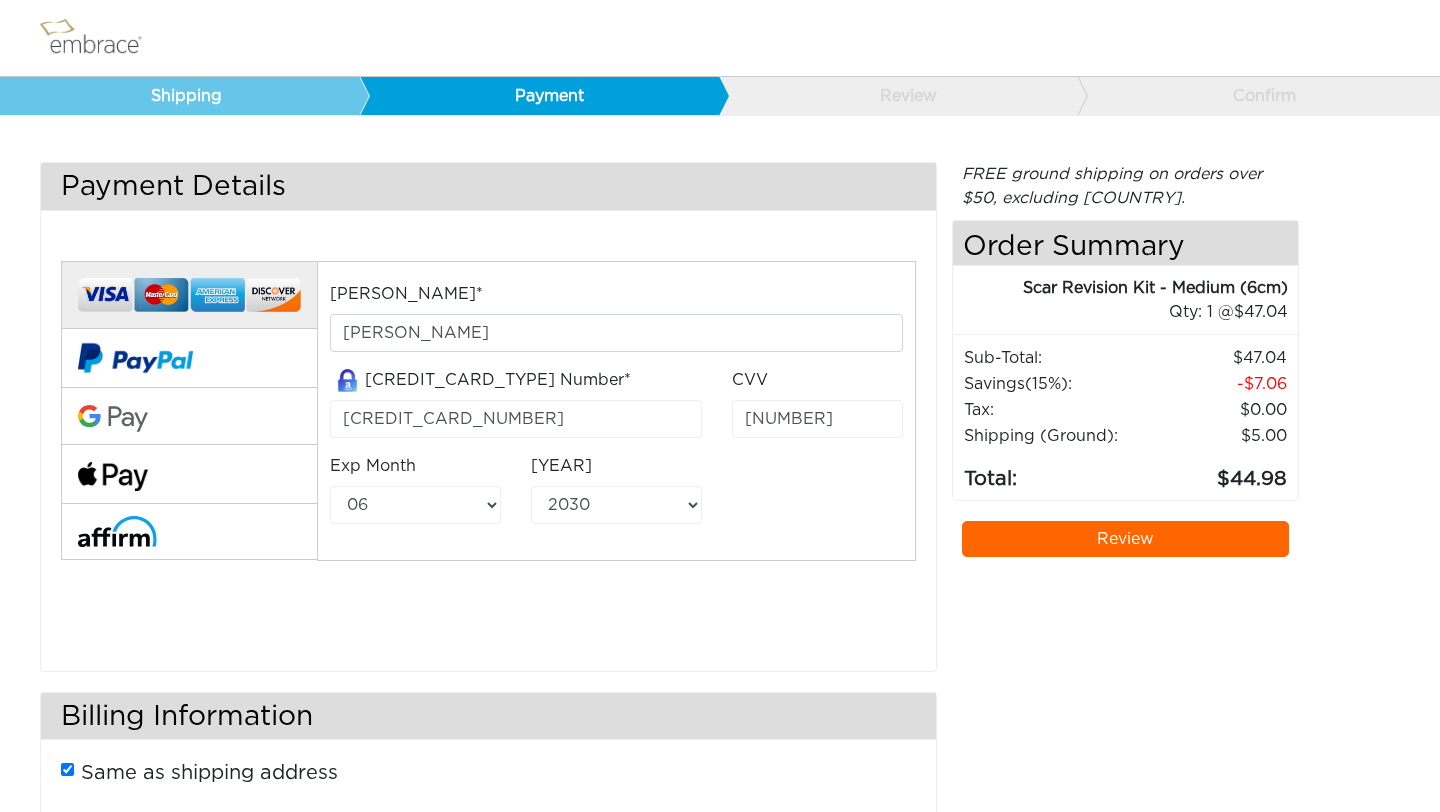 scroll, scrollTop: 49, scrollLeft: 0, axis: vertical 